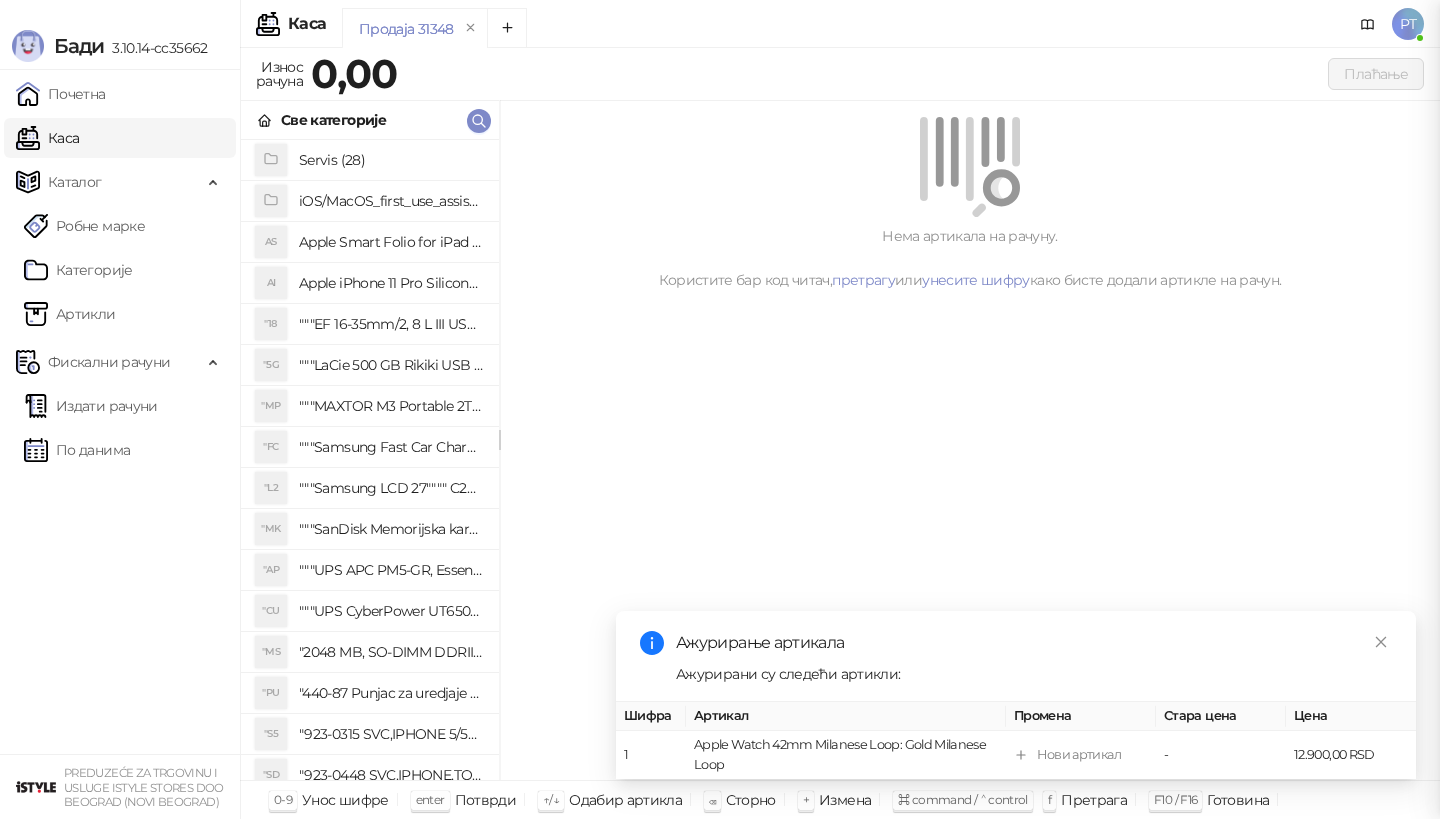 scroll, scrollTop: 0, scrollLeft: 0, axis: both 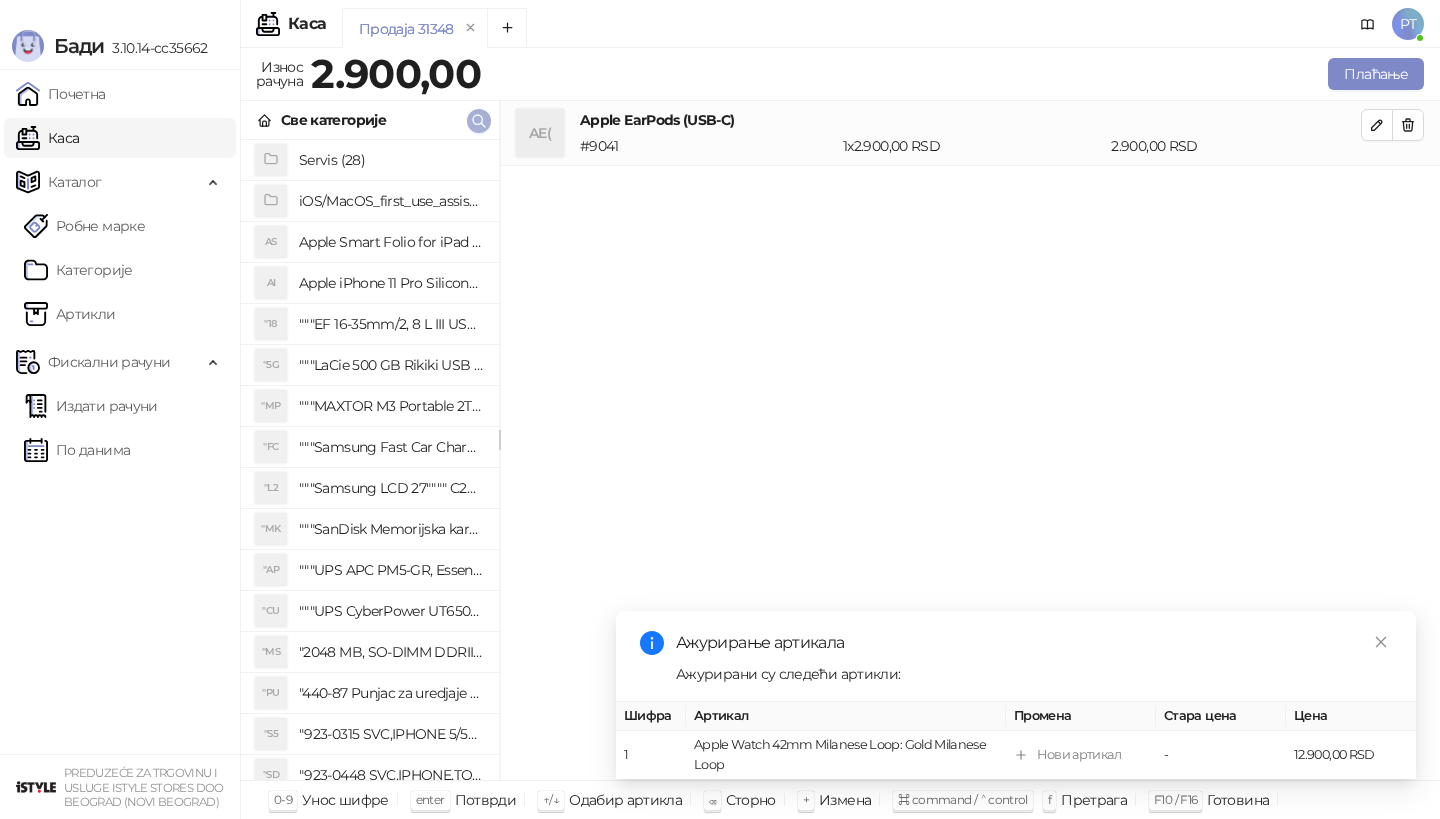 click at bounding box center [479, 121] 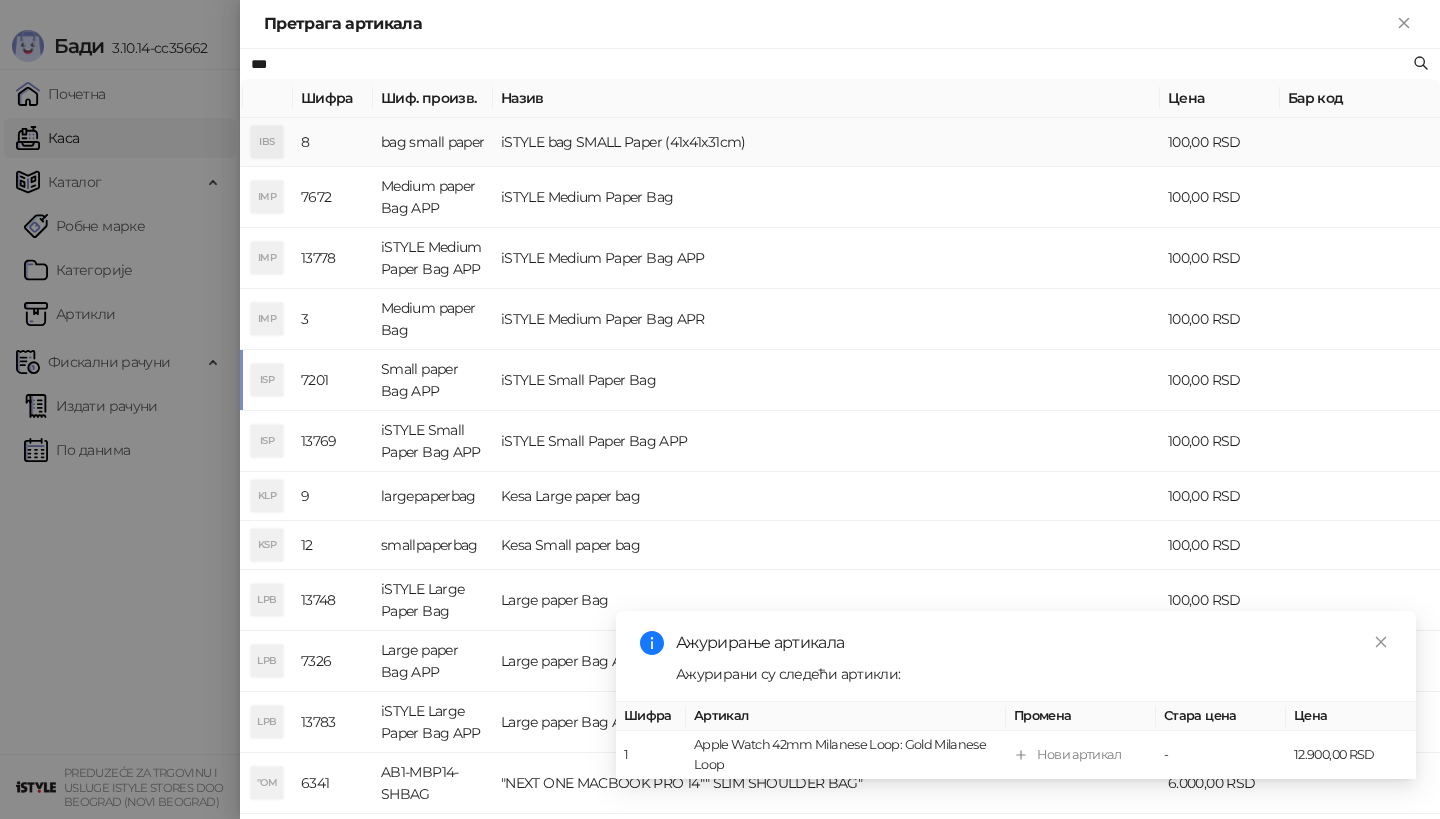 type on "***" 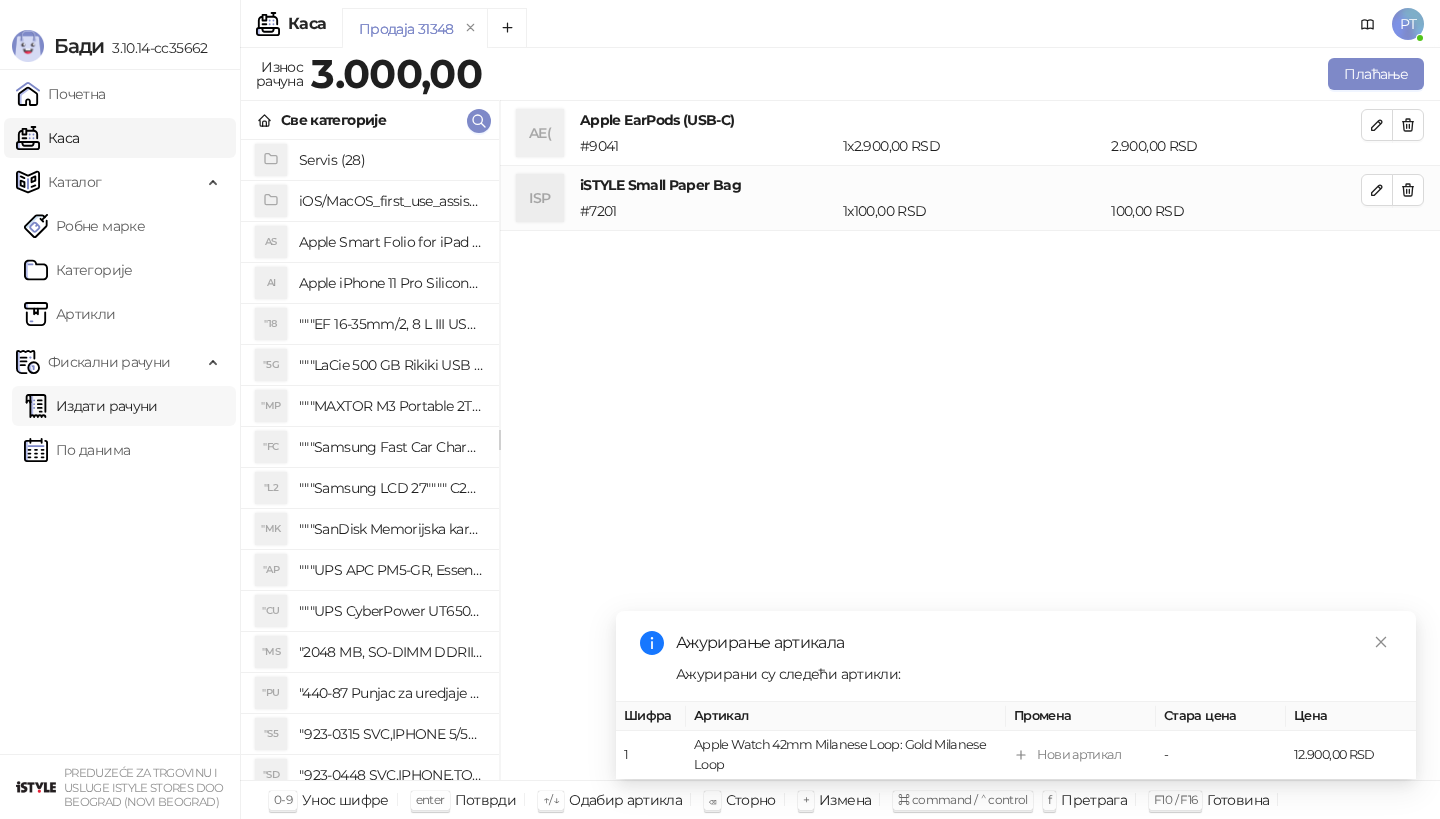 click on "Издати рачуни" at bounding box center (91, 406) 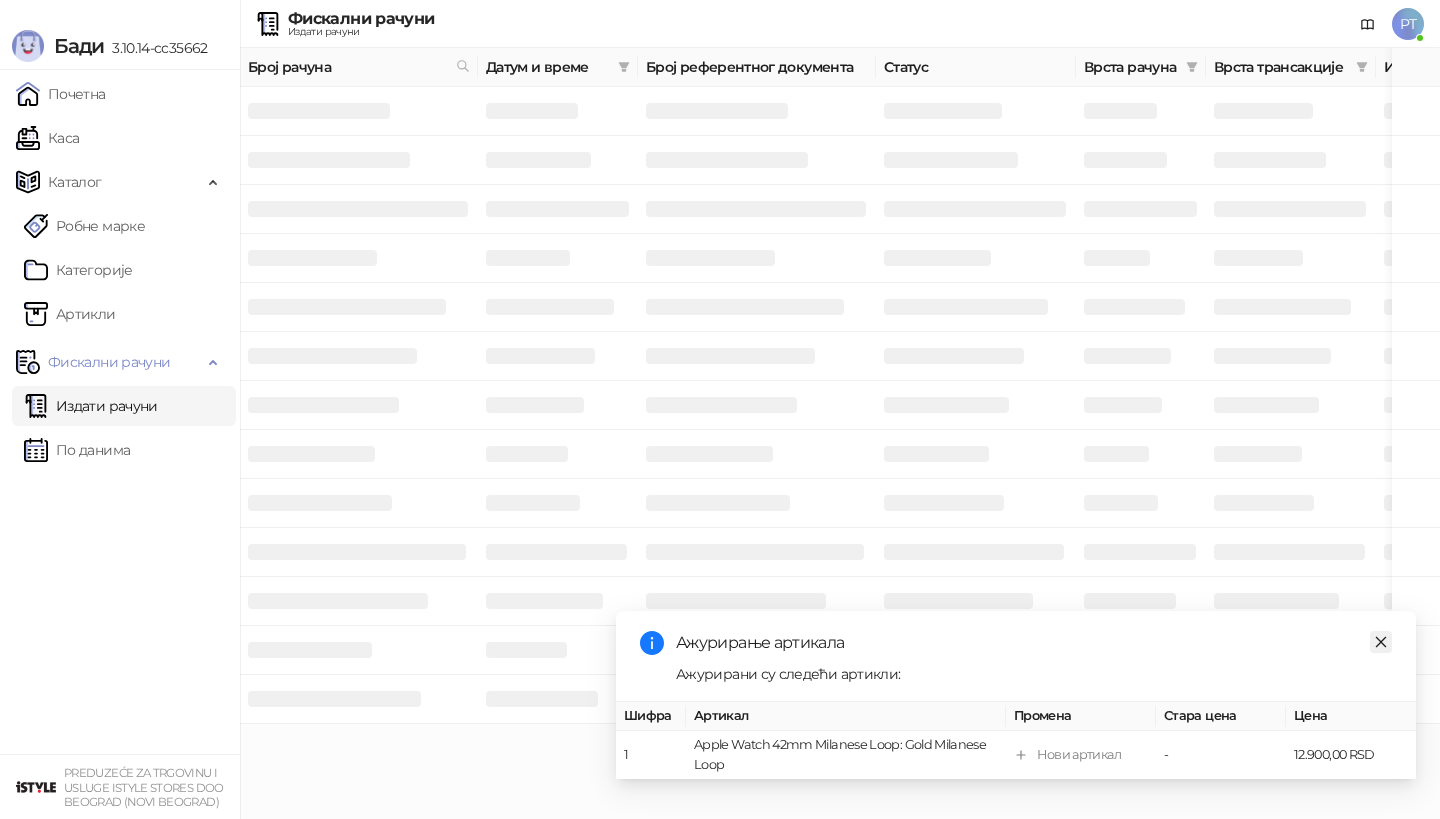 click 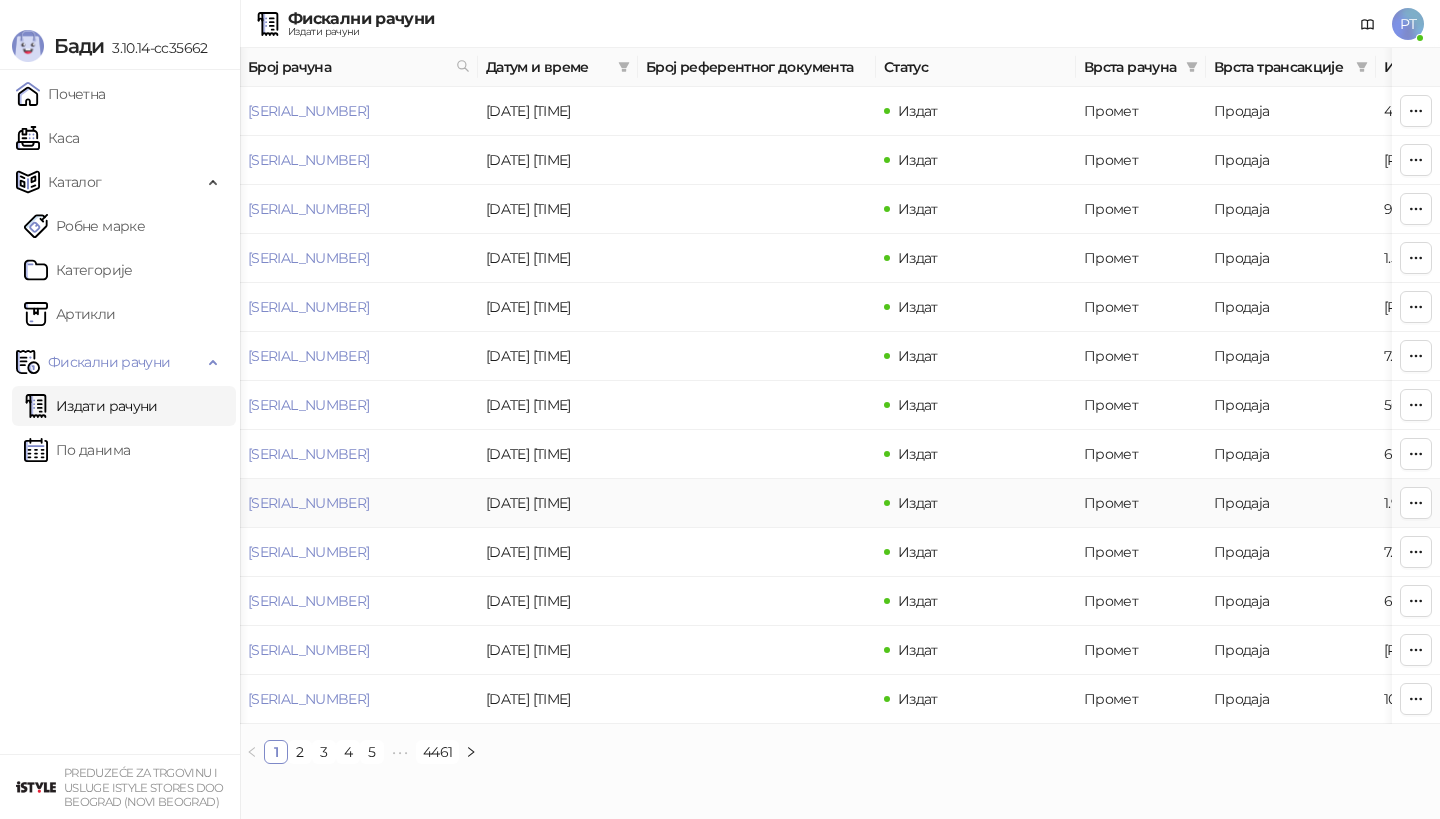 scroll, scrollTop: 0, scrollLeft: 126, axis: horizontal 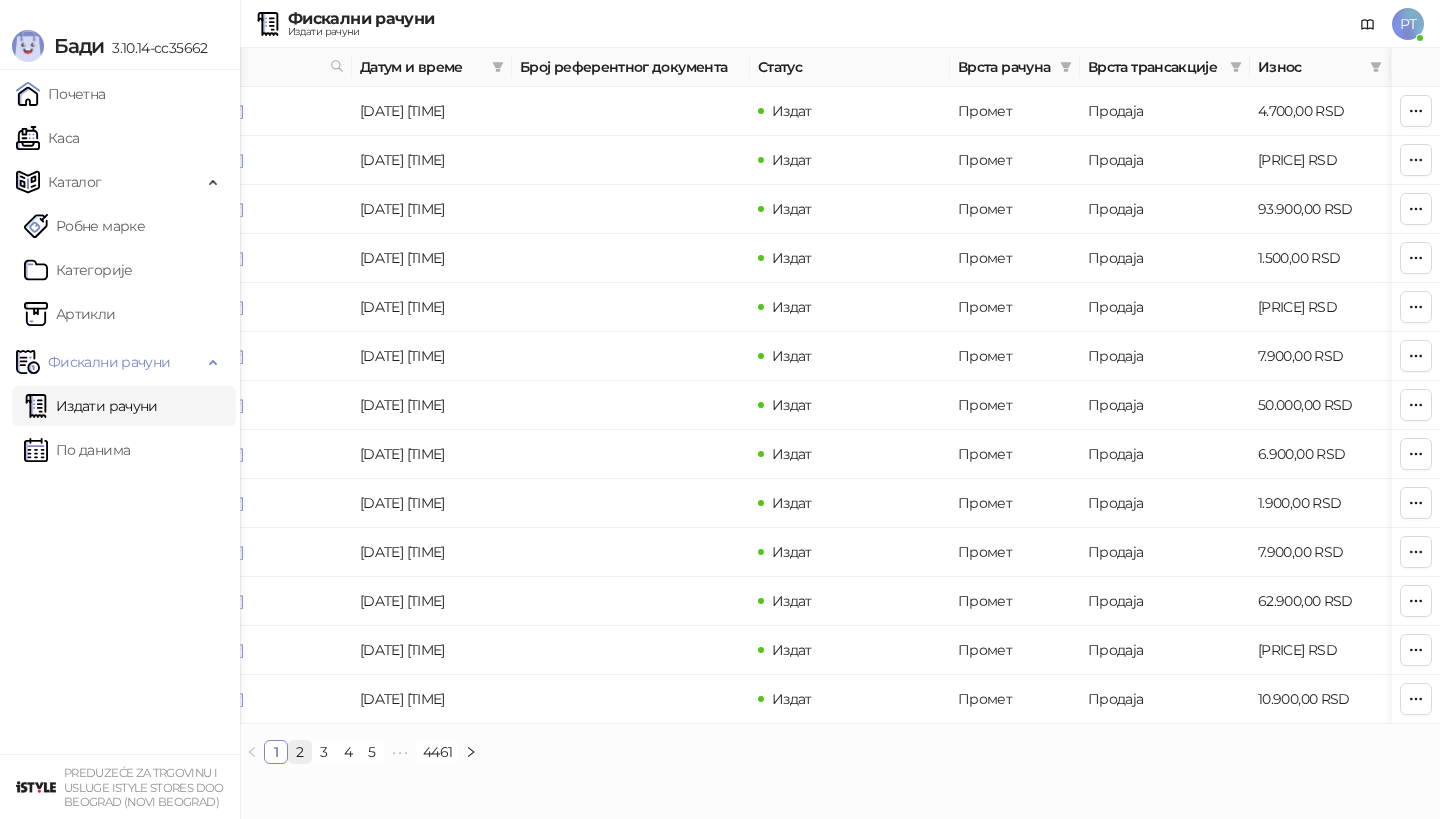 click on "2" at bounding box center [300, 752] 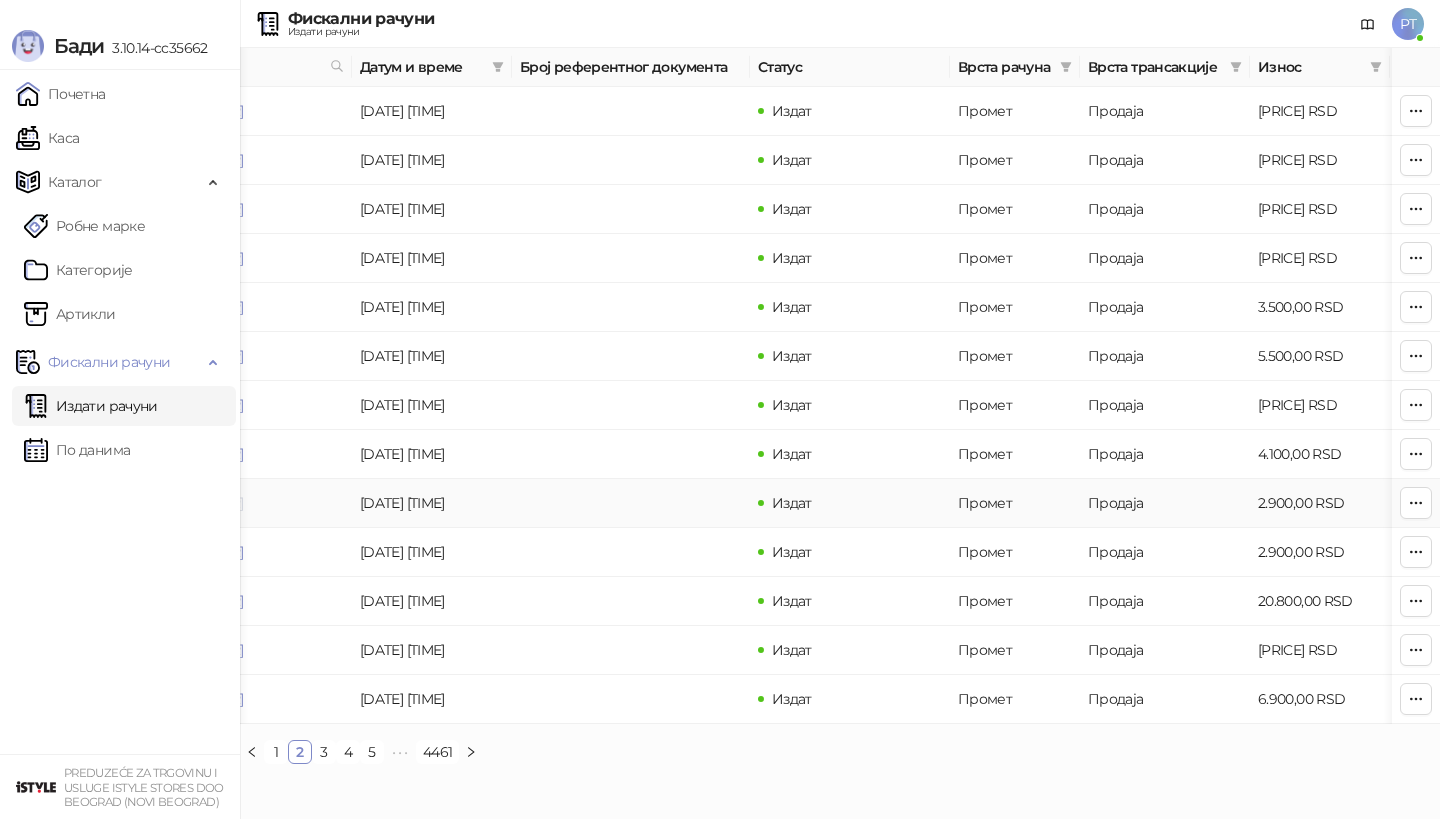 click on "[SERIAL_NUMBER]" at bounding box center [182, 503] 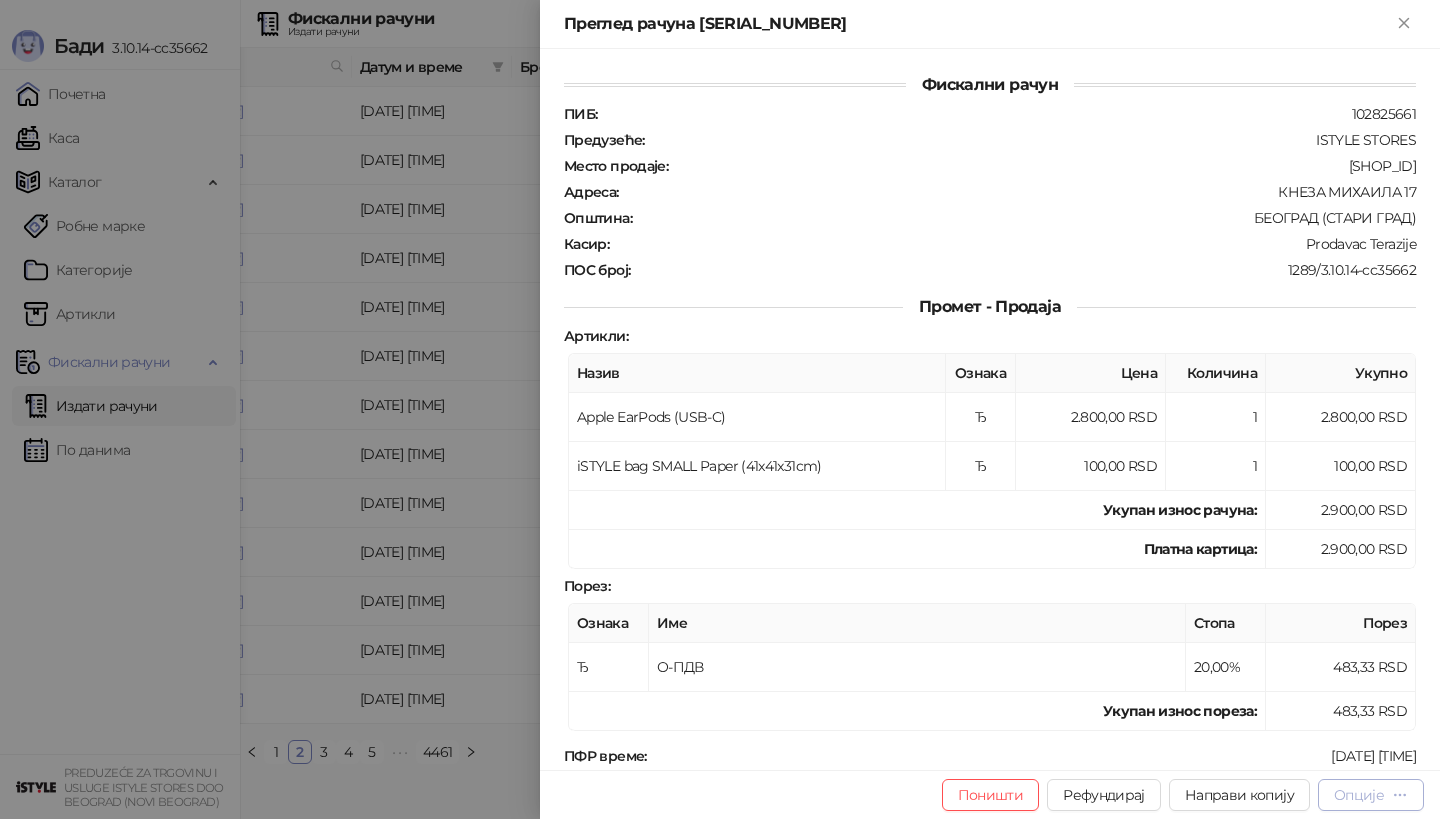 click on "Опције" at bounding box center (1359, 795) 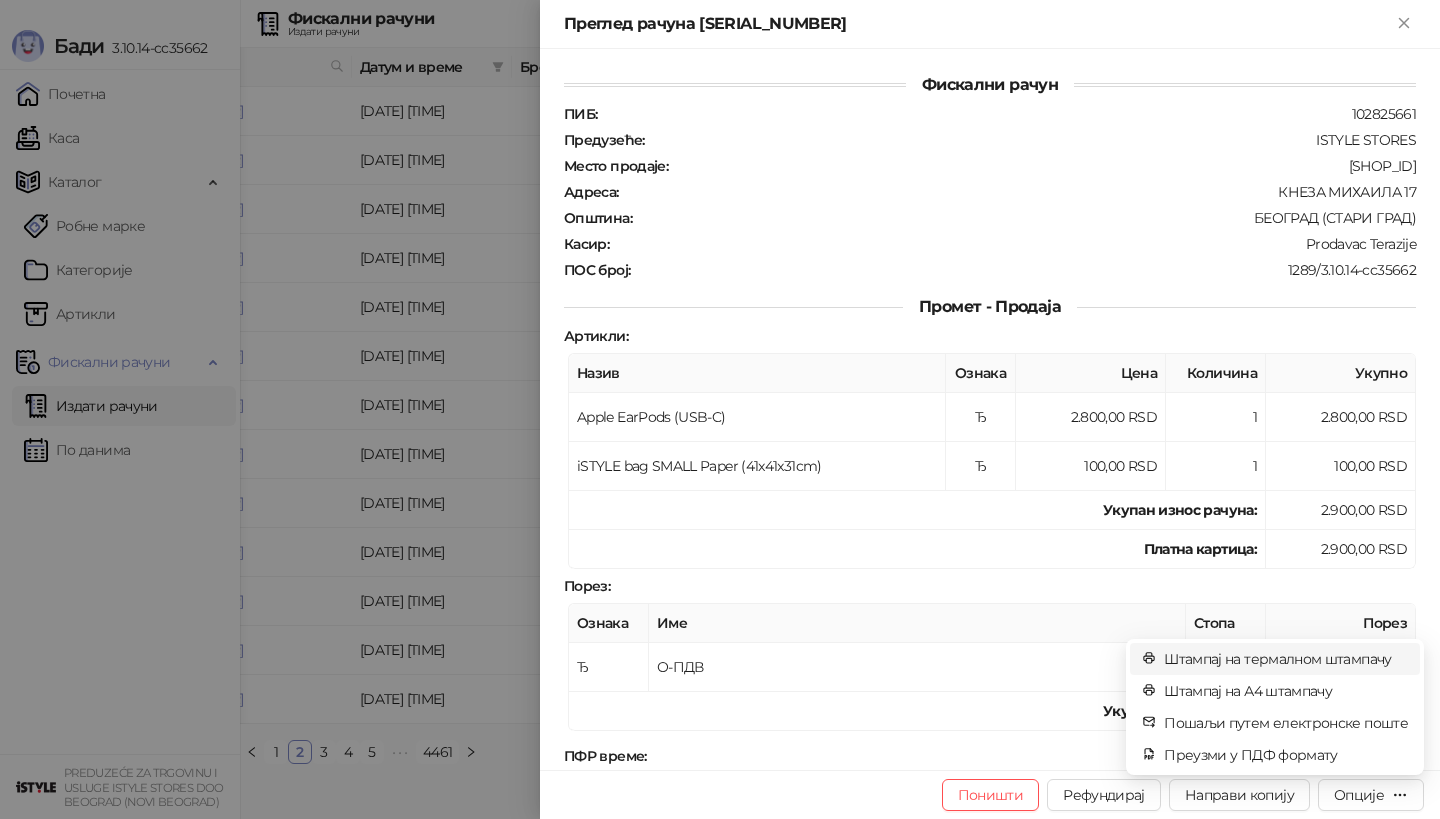 click on "Штампај на термалном штампачу" at bounding box center (1286, 659) 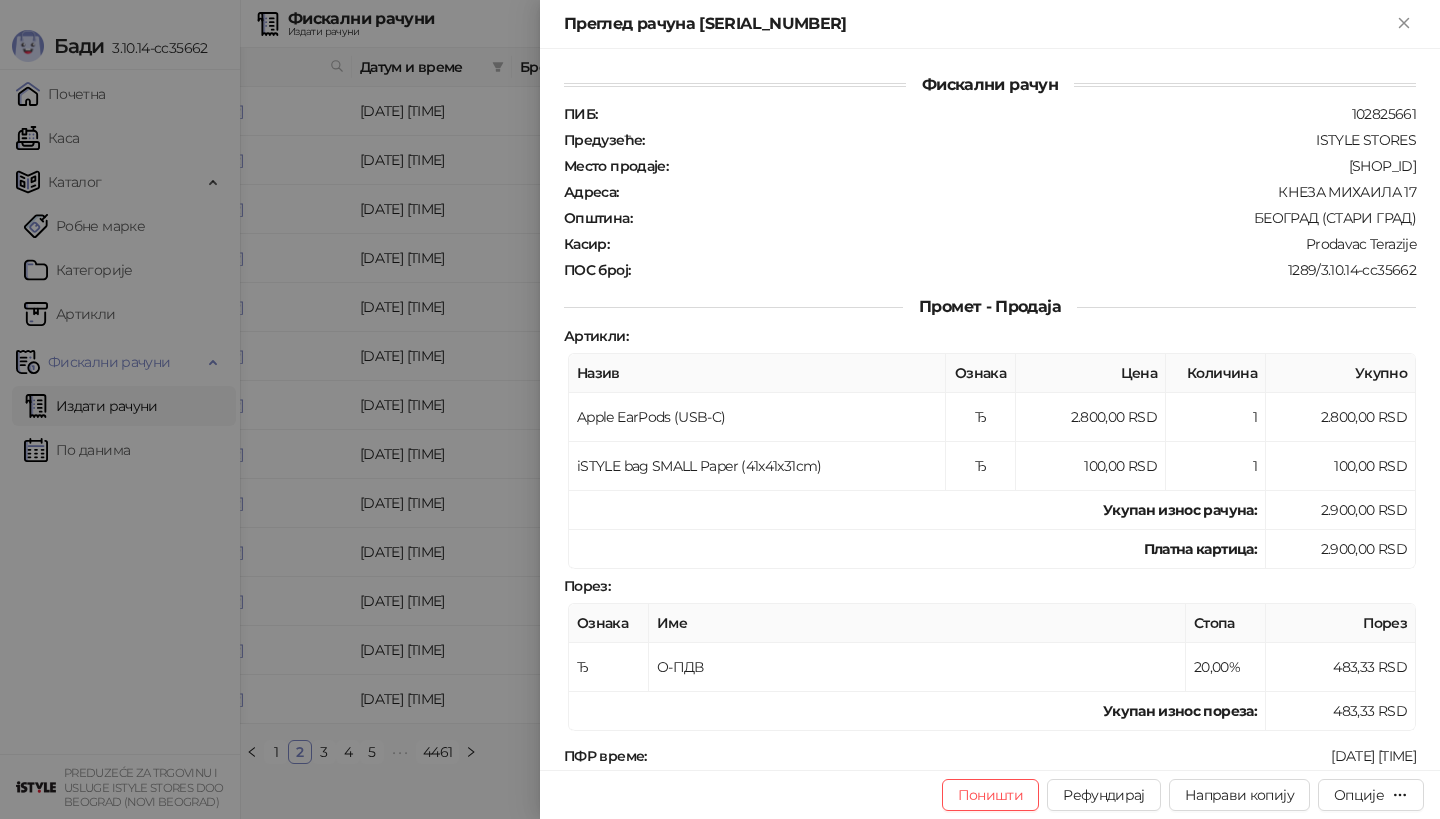 click at bounding box center [720, 409] 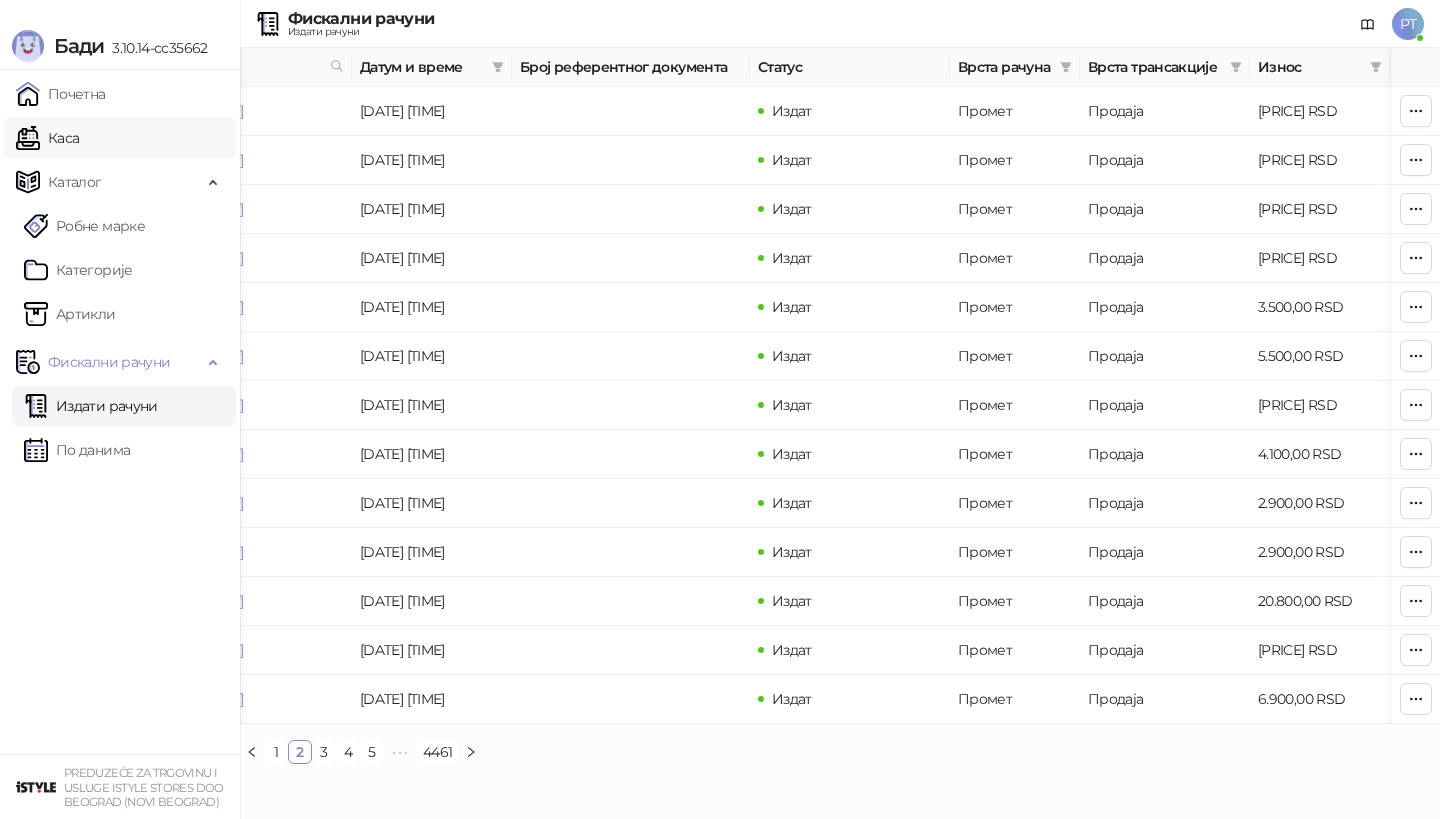 click on "Каса" at bounding box center [47, 138] 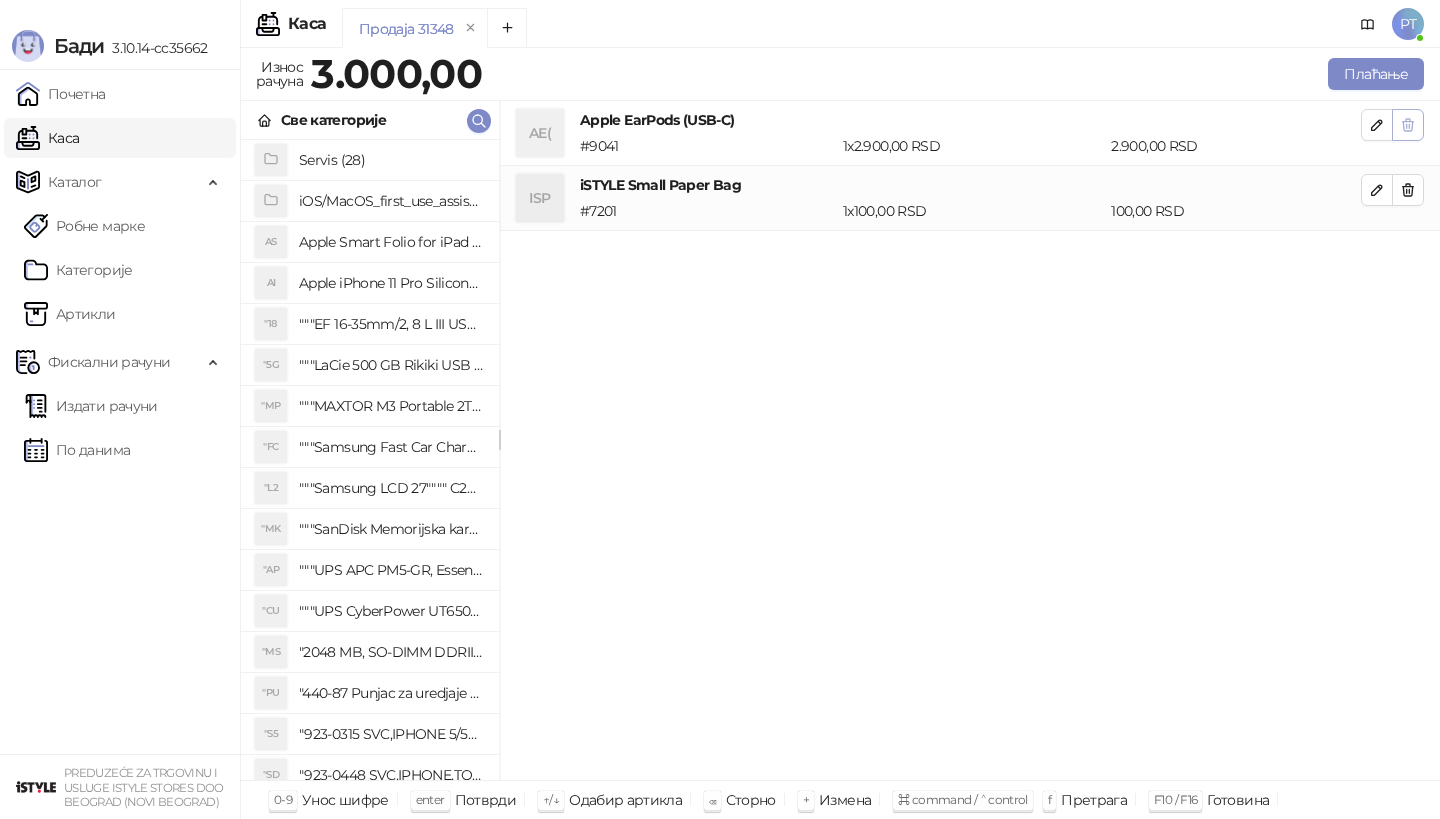 click at bounding box center [1408, 125] 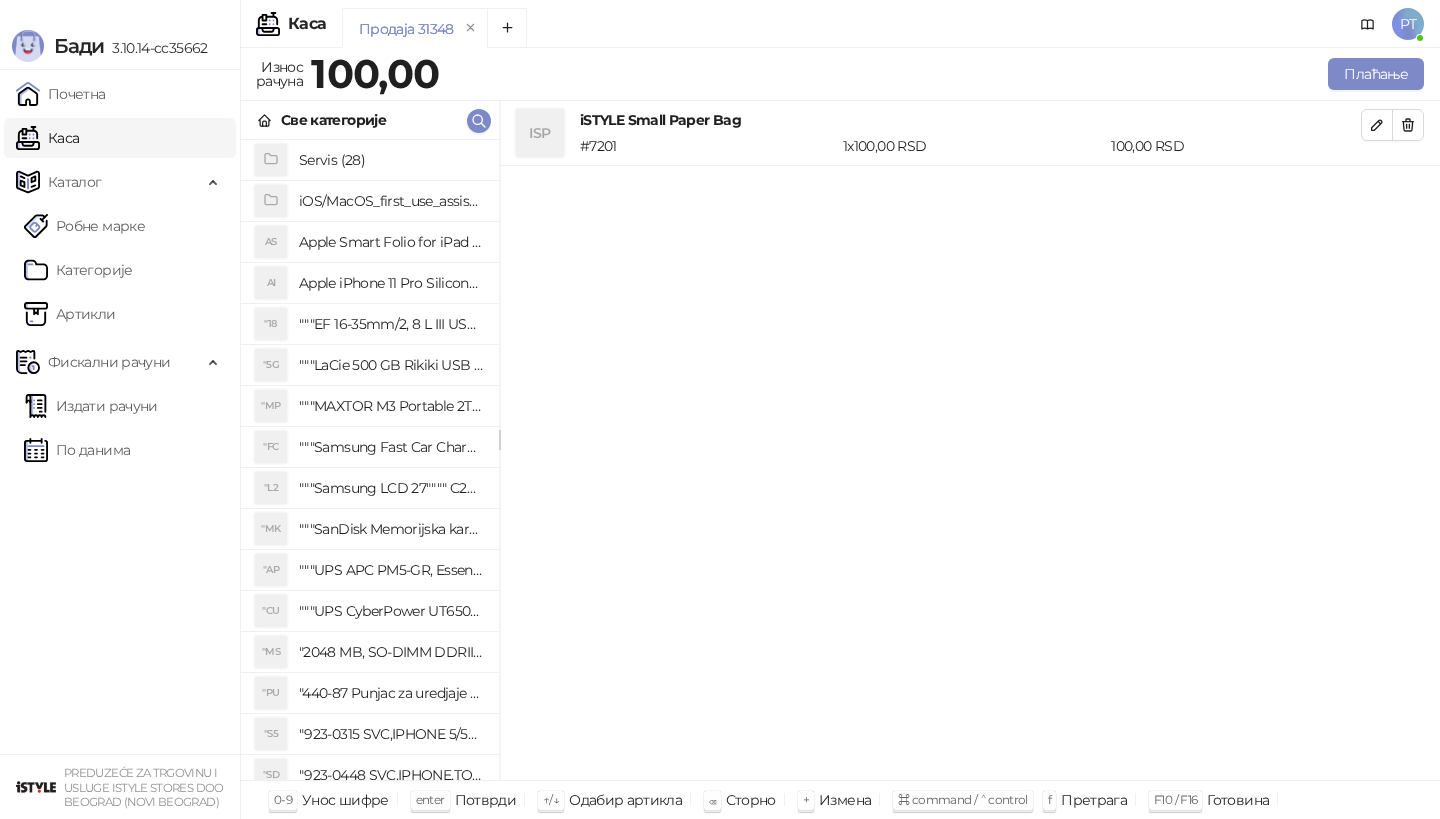 click at bounding box center [1408, 125] 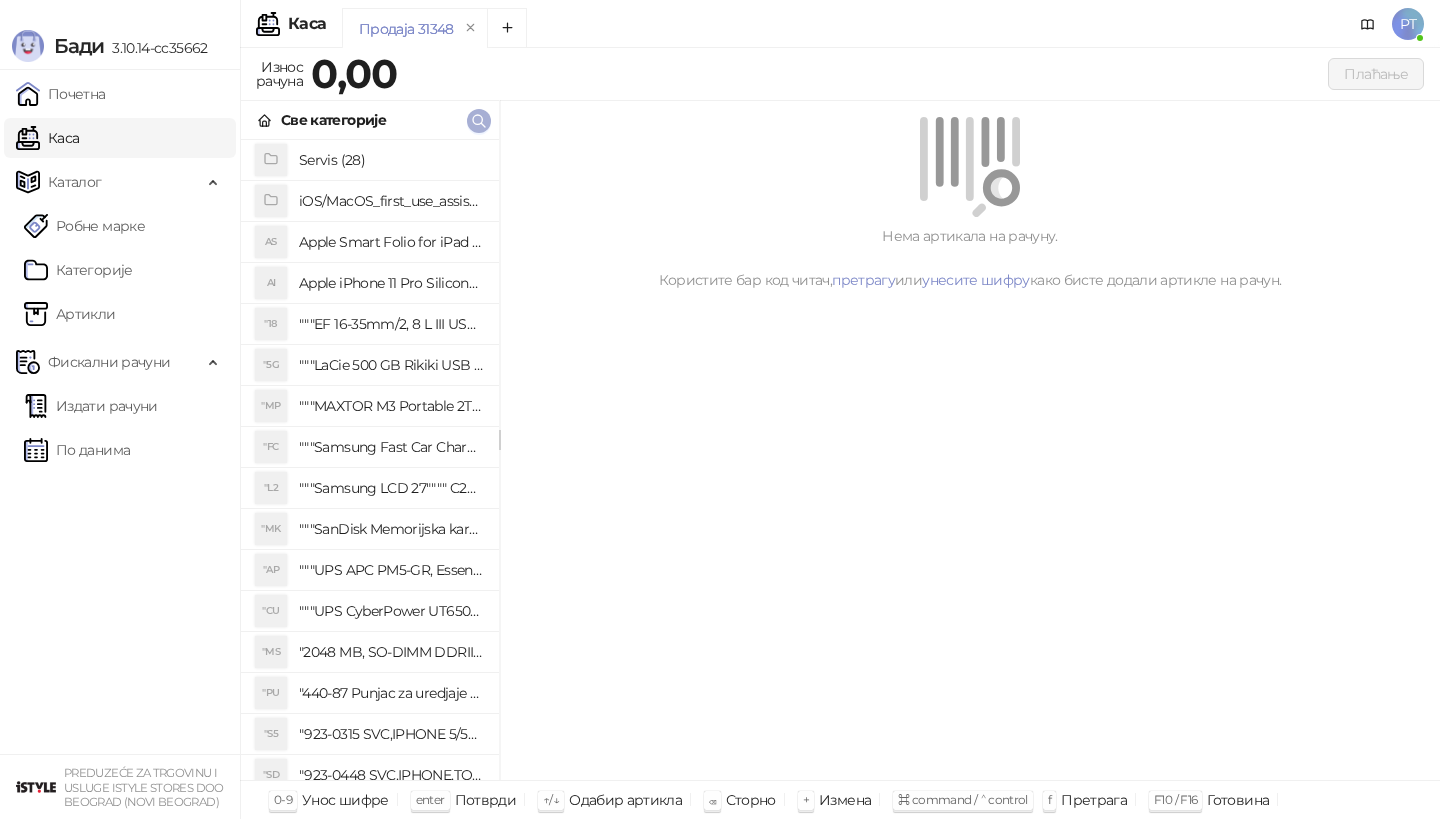 click 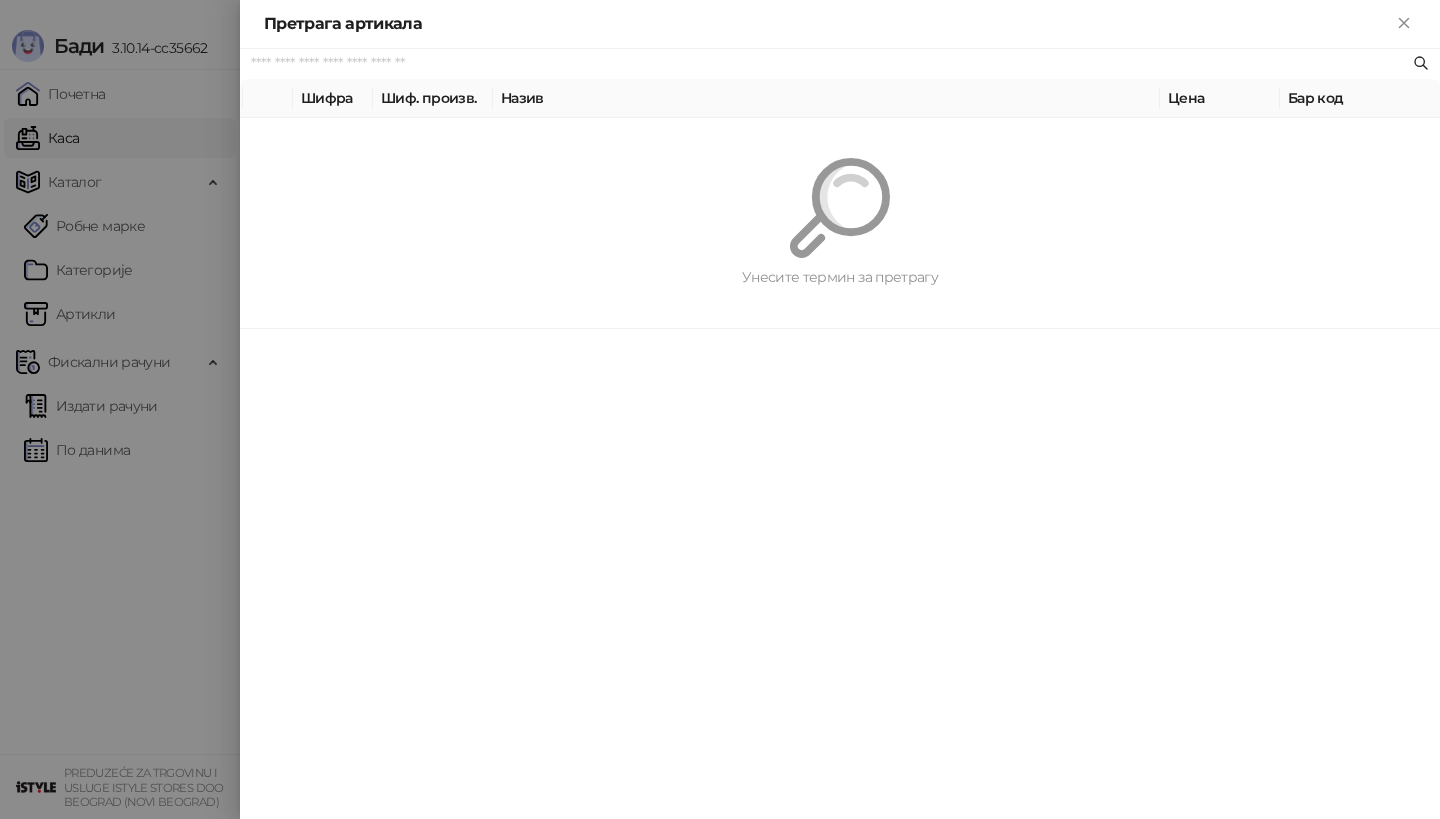 paste on "*********" 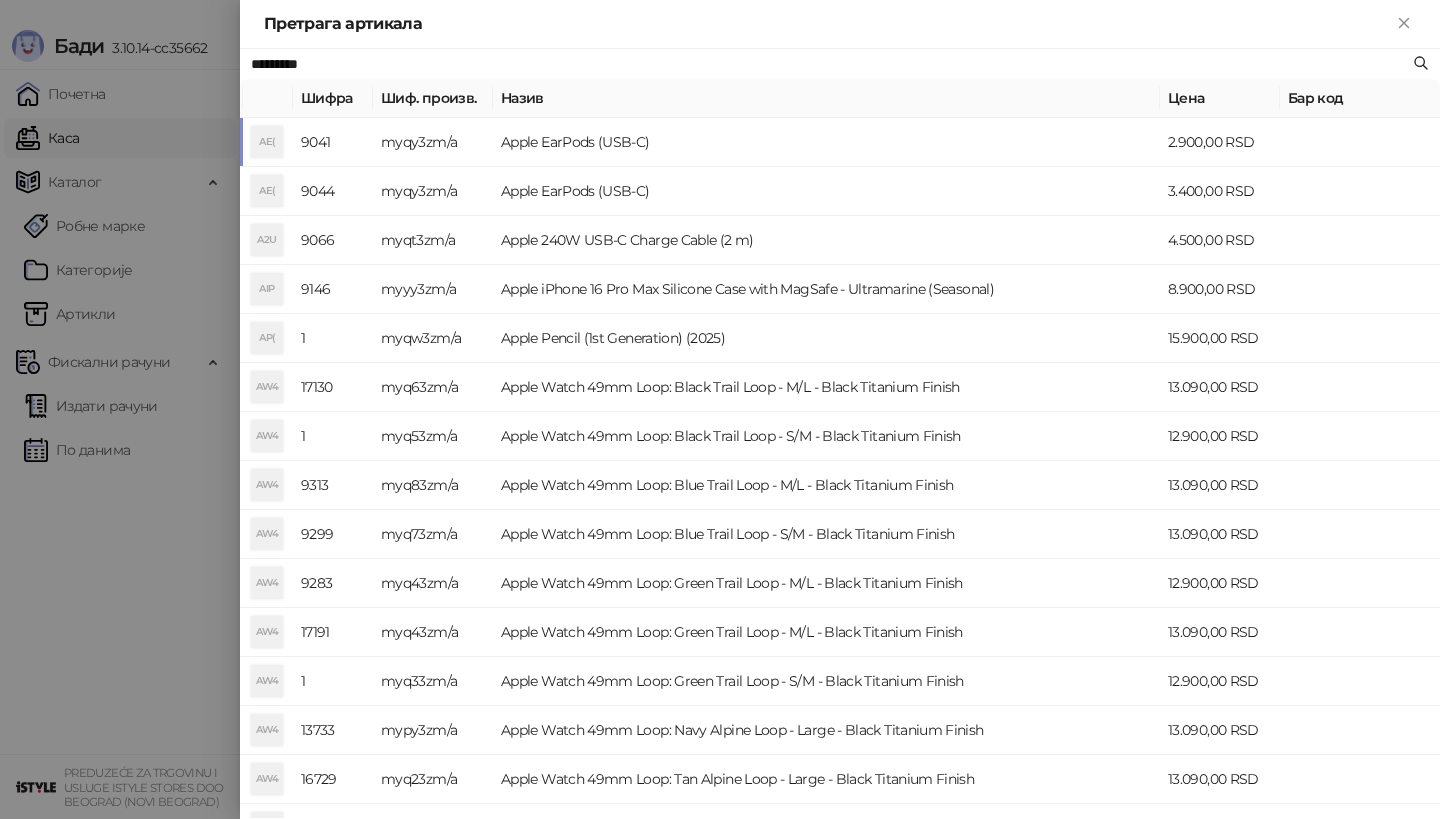 type on "*********" 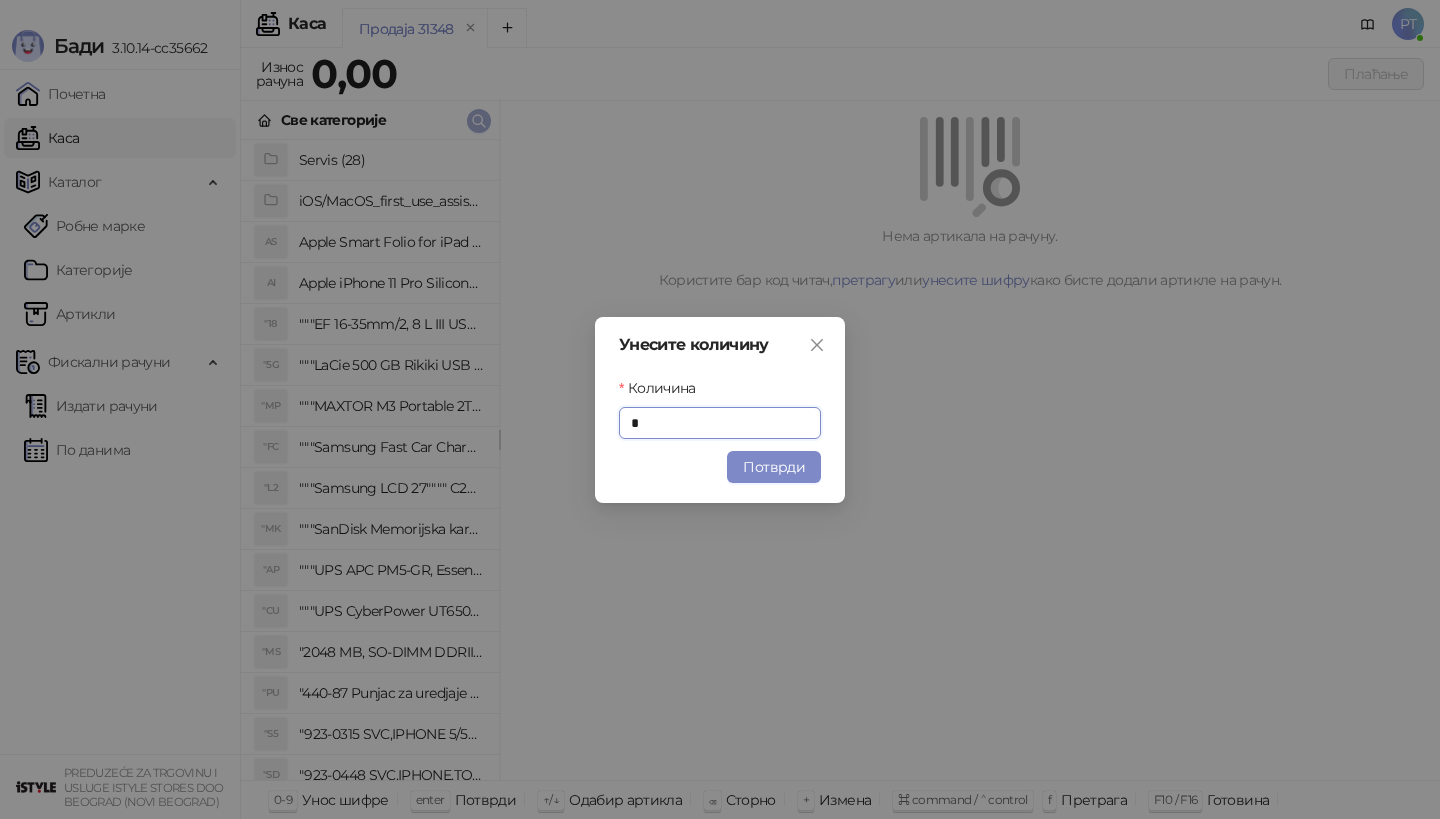 type on "*" 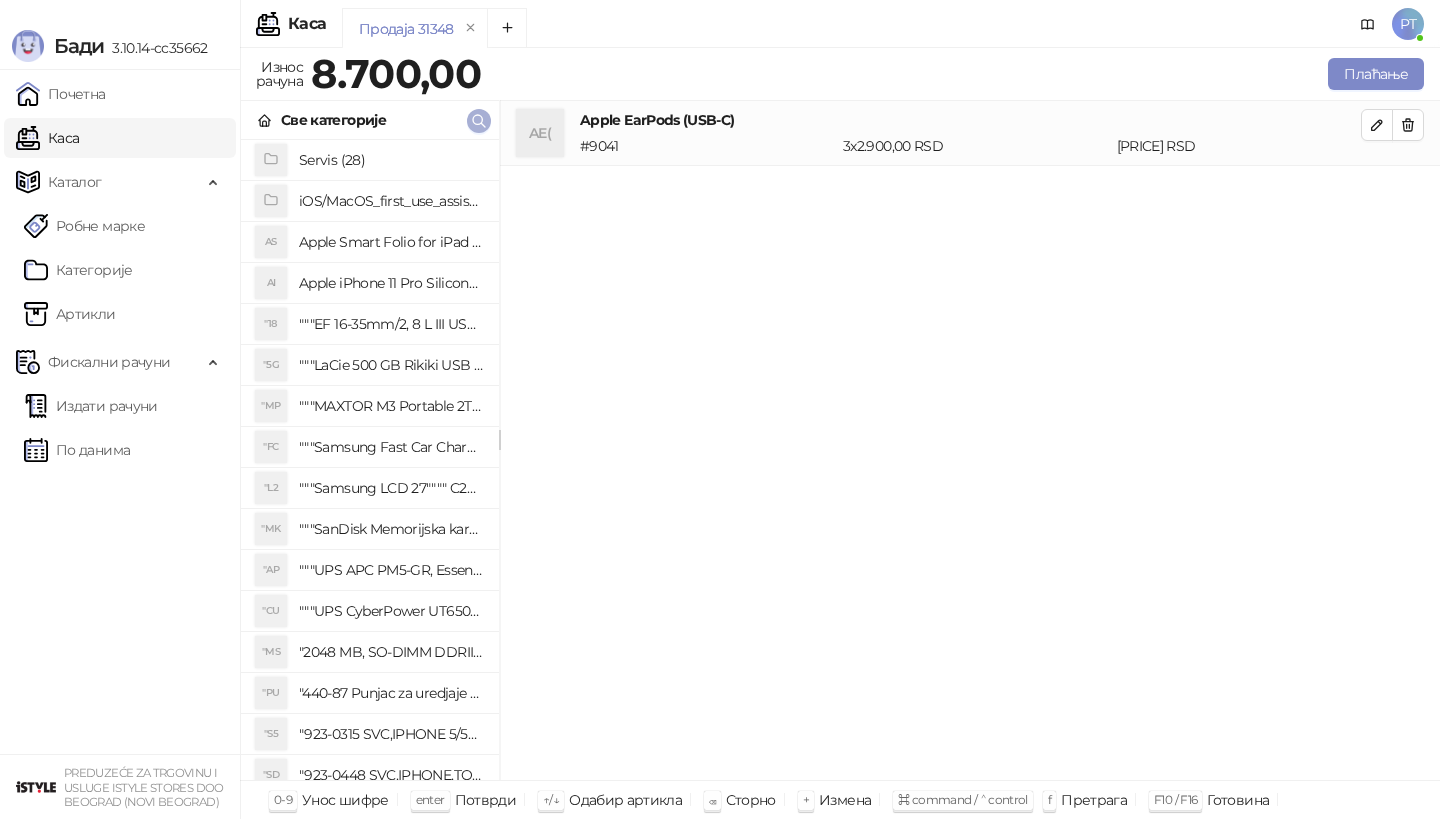 click 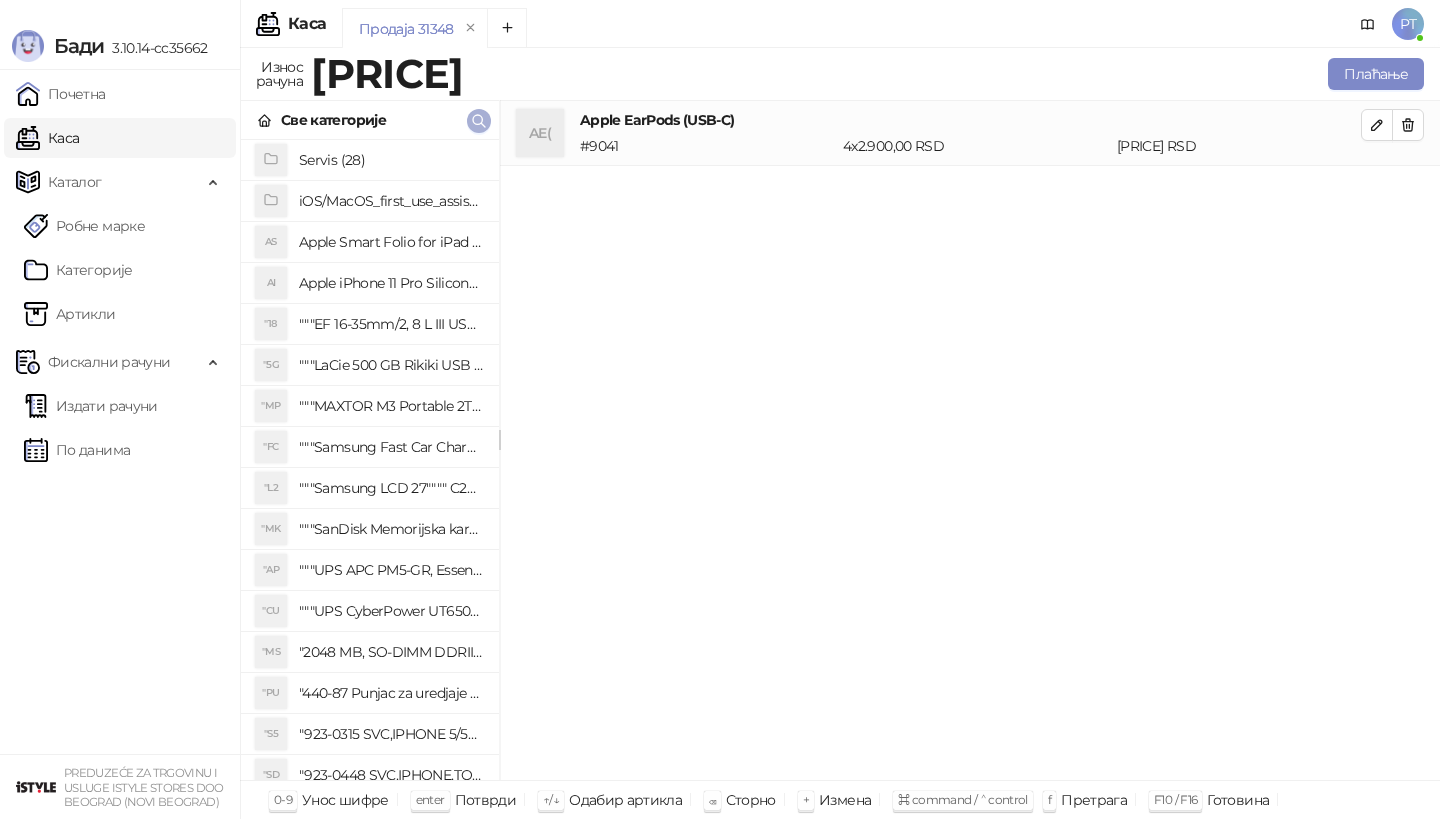 click 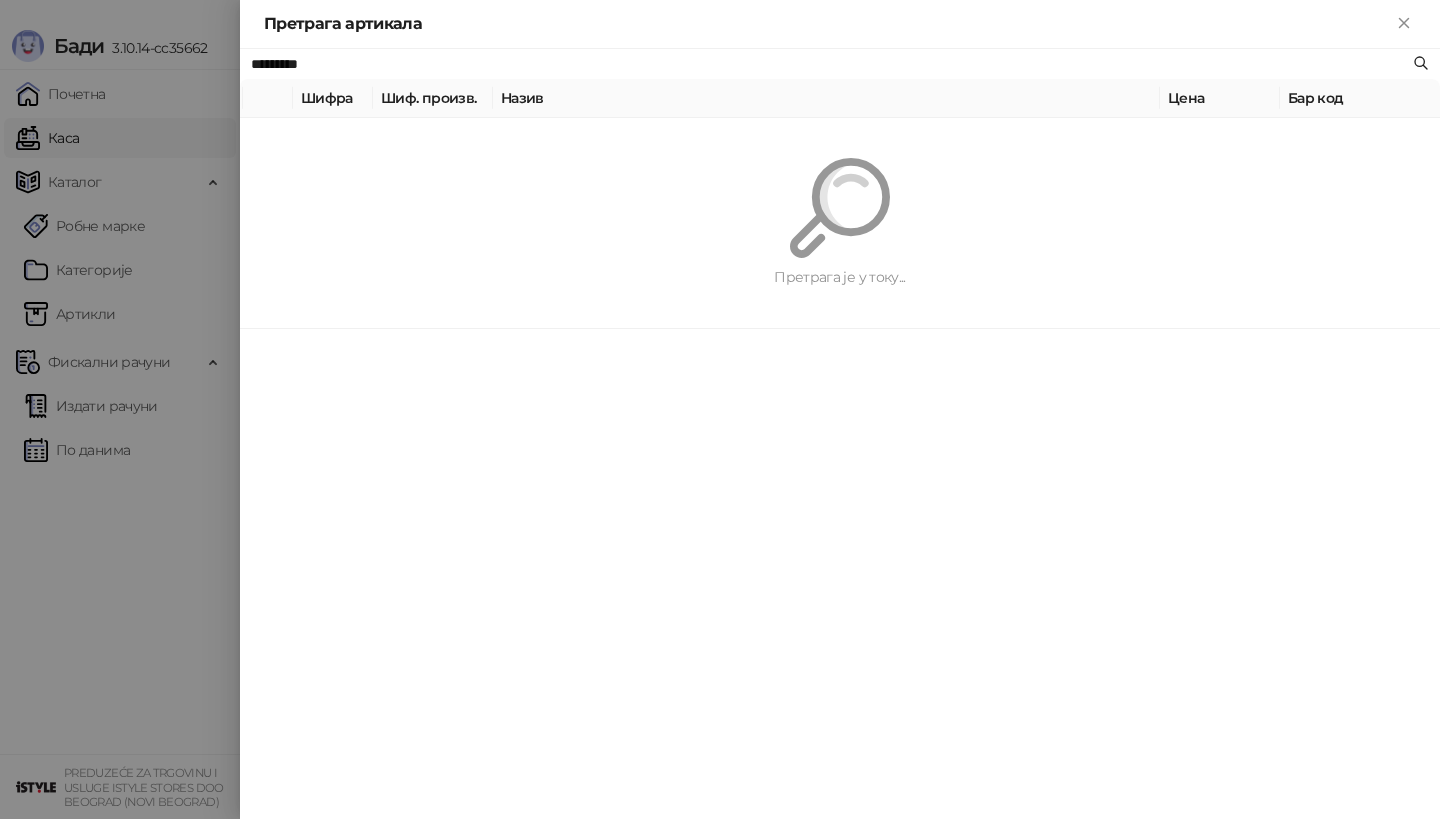 paste 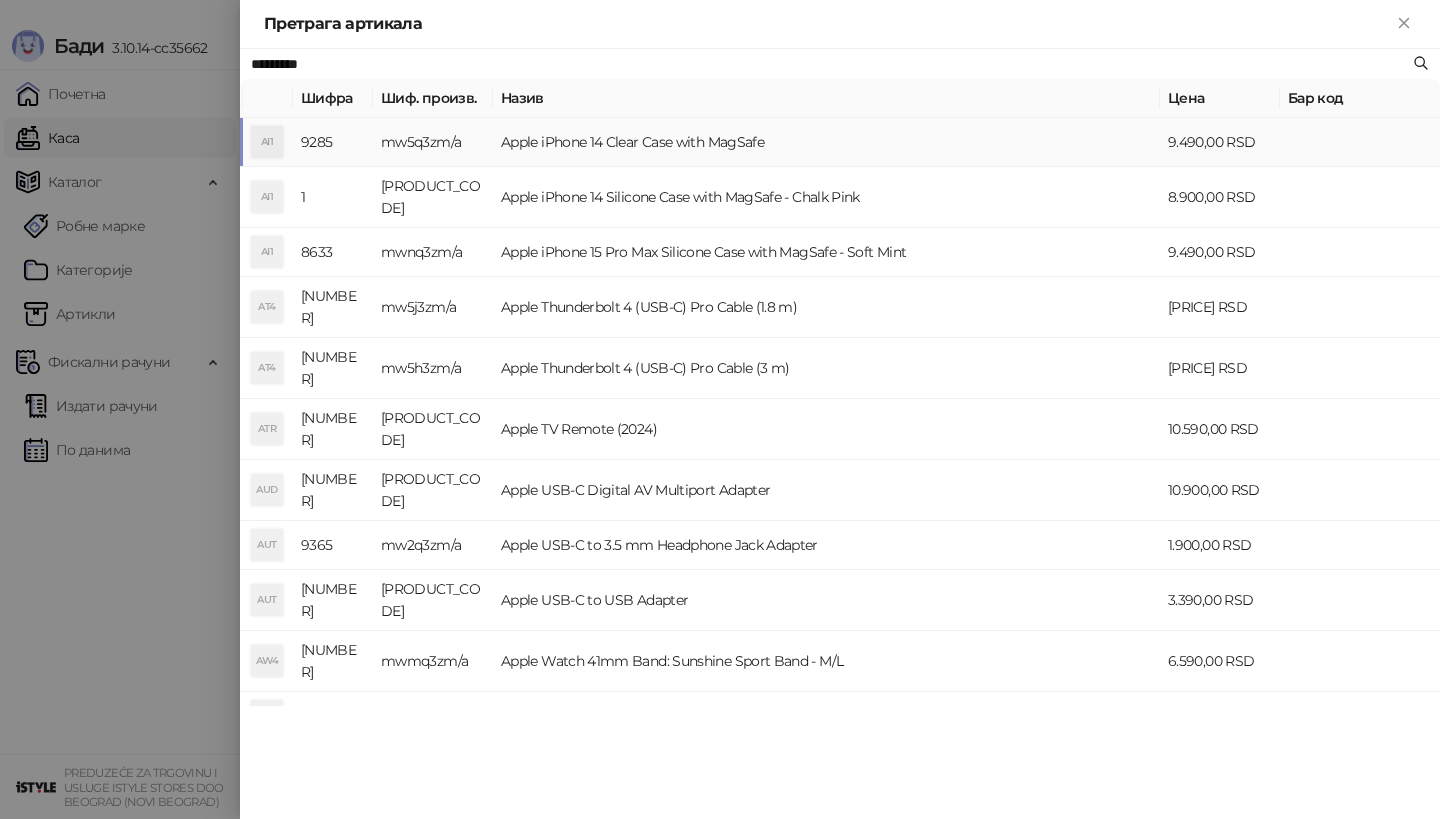 type on "*********" 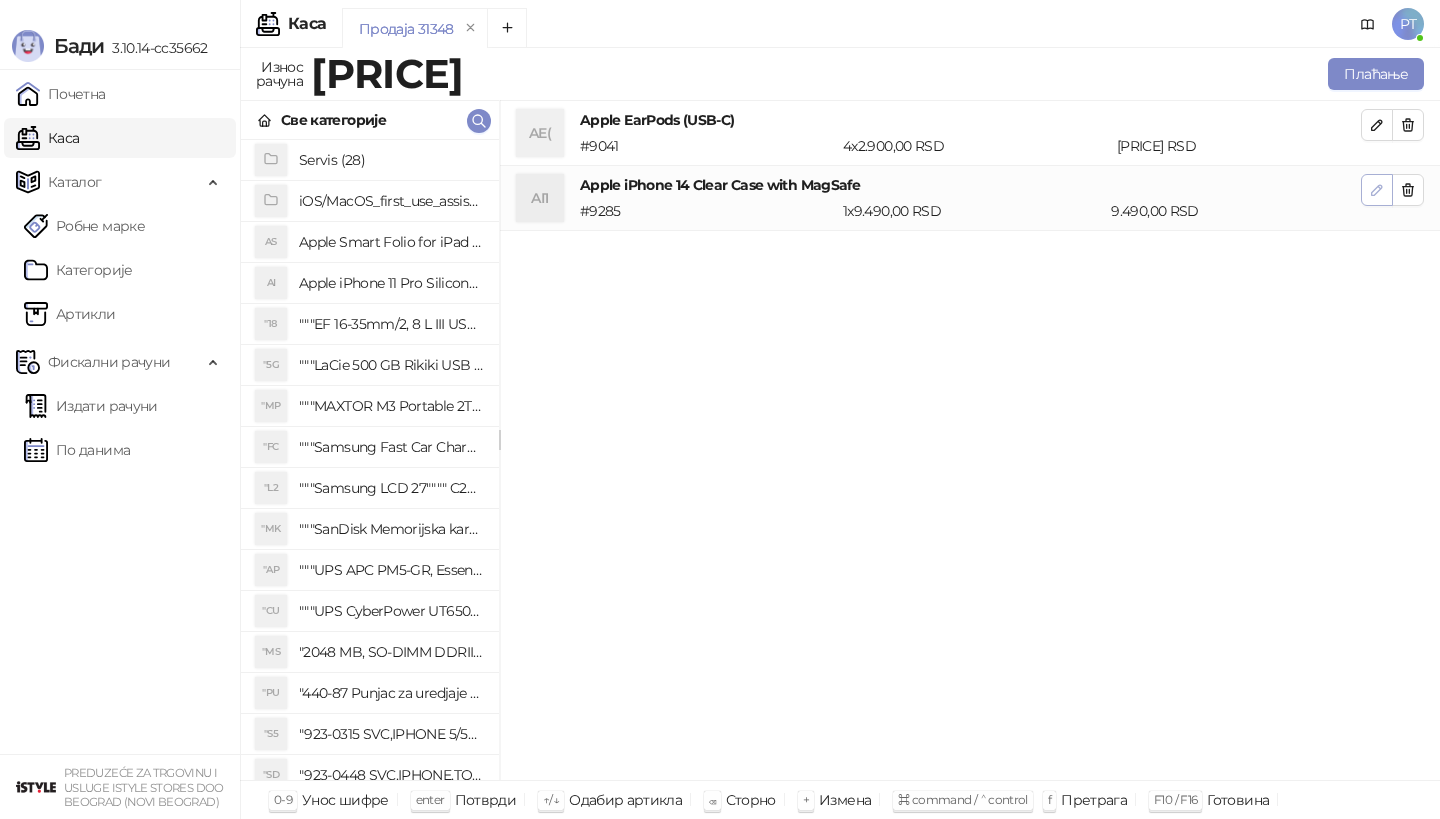 click 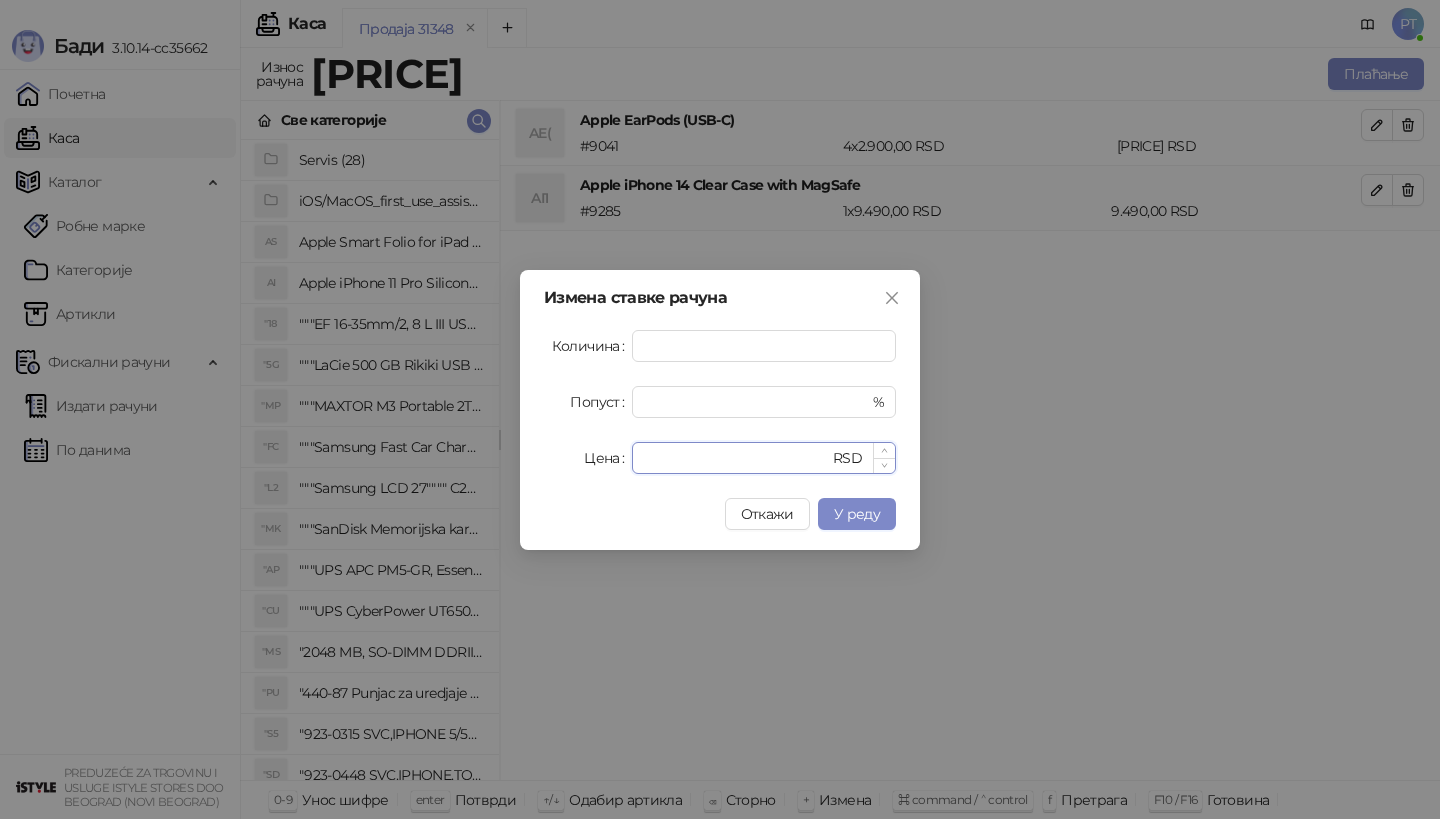click on "****" at bounding box center (736, 458) 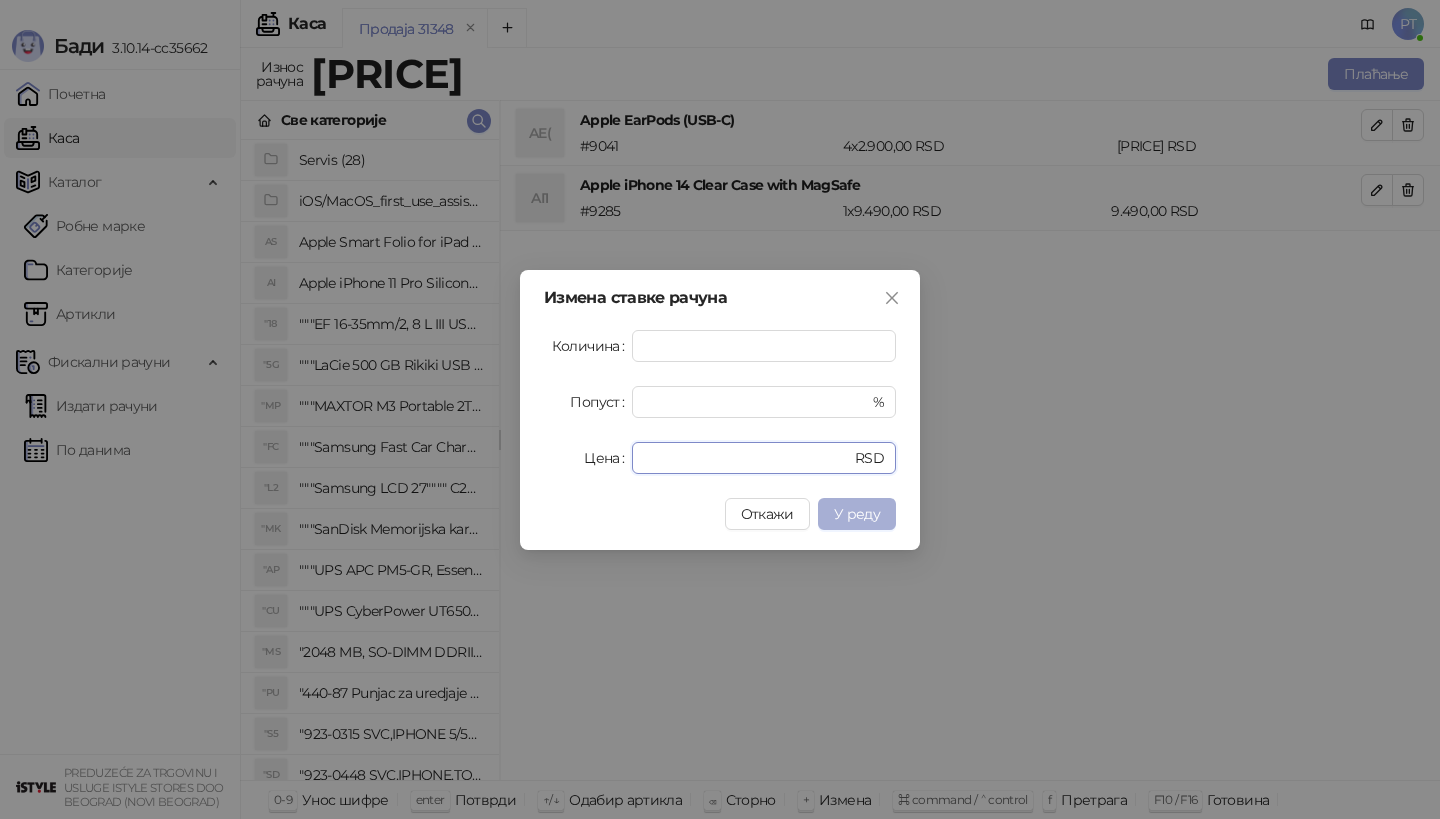 type on "****" 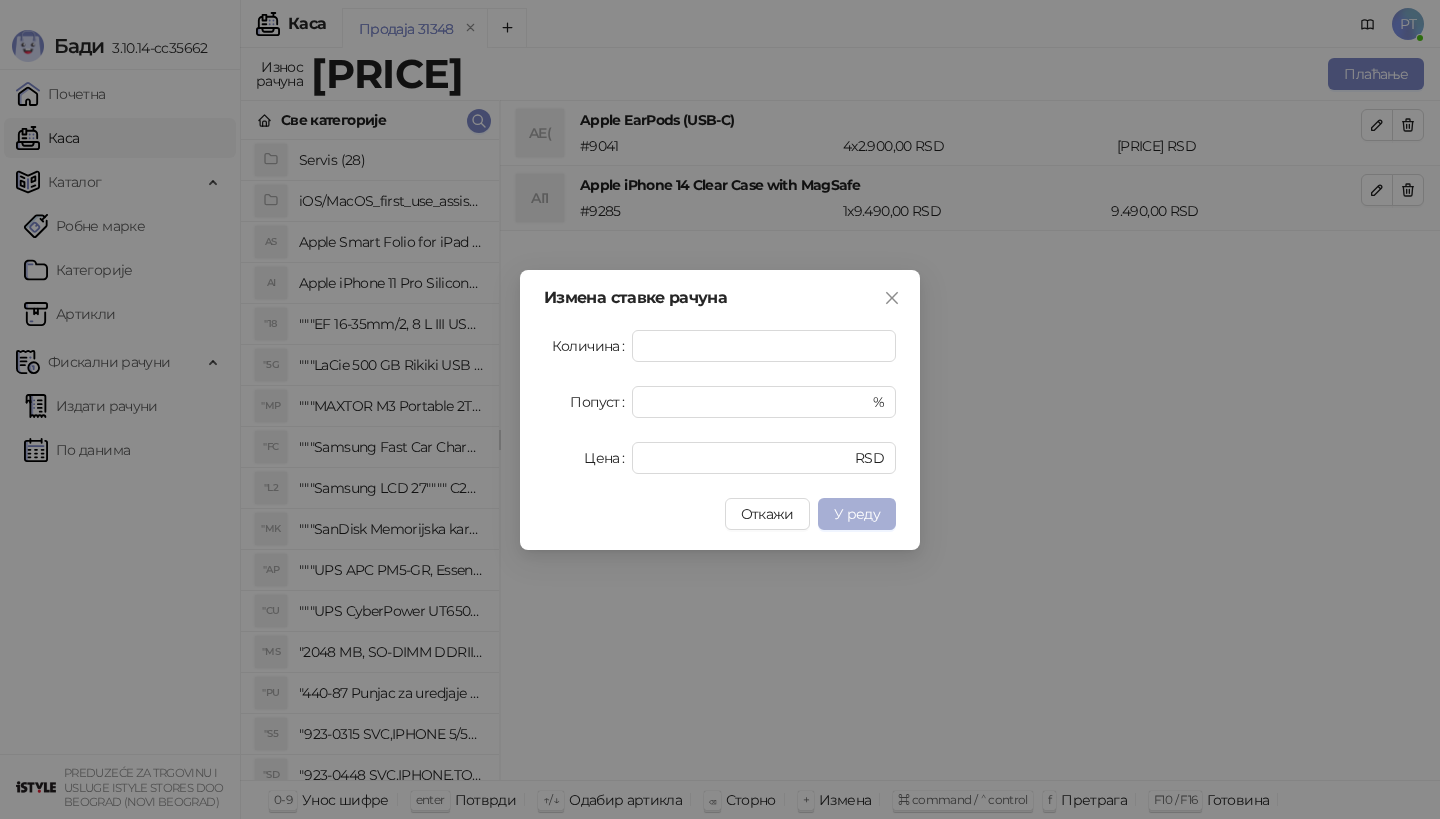 click on "У реду" at bounding box center (857, 514) 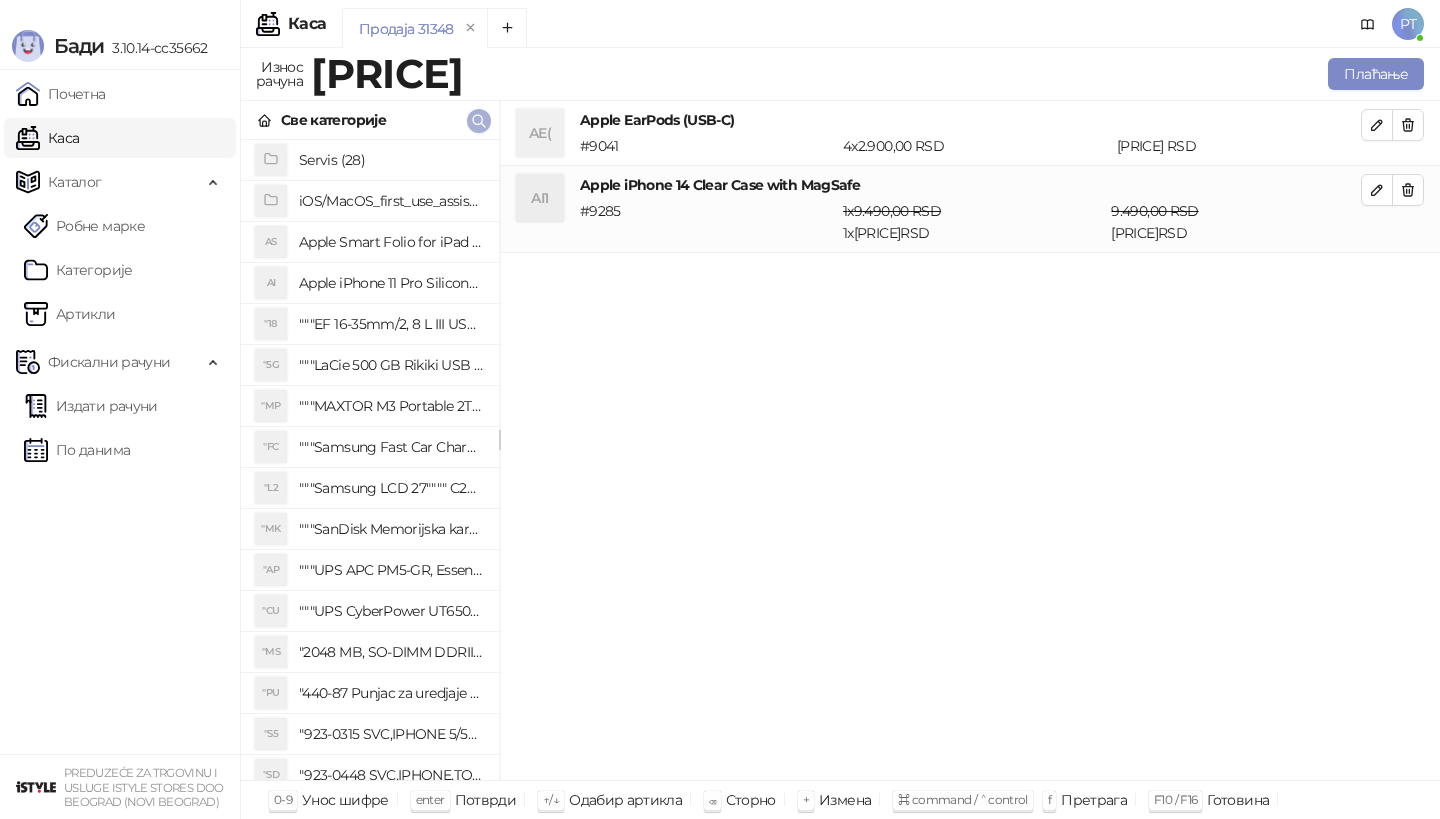 click at bounding box center [479, 120] 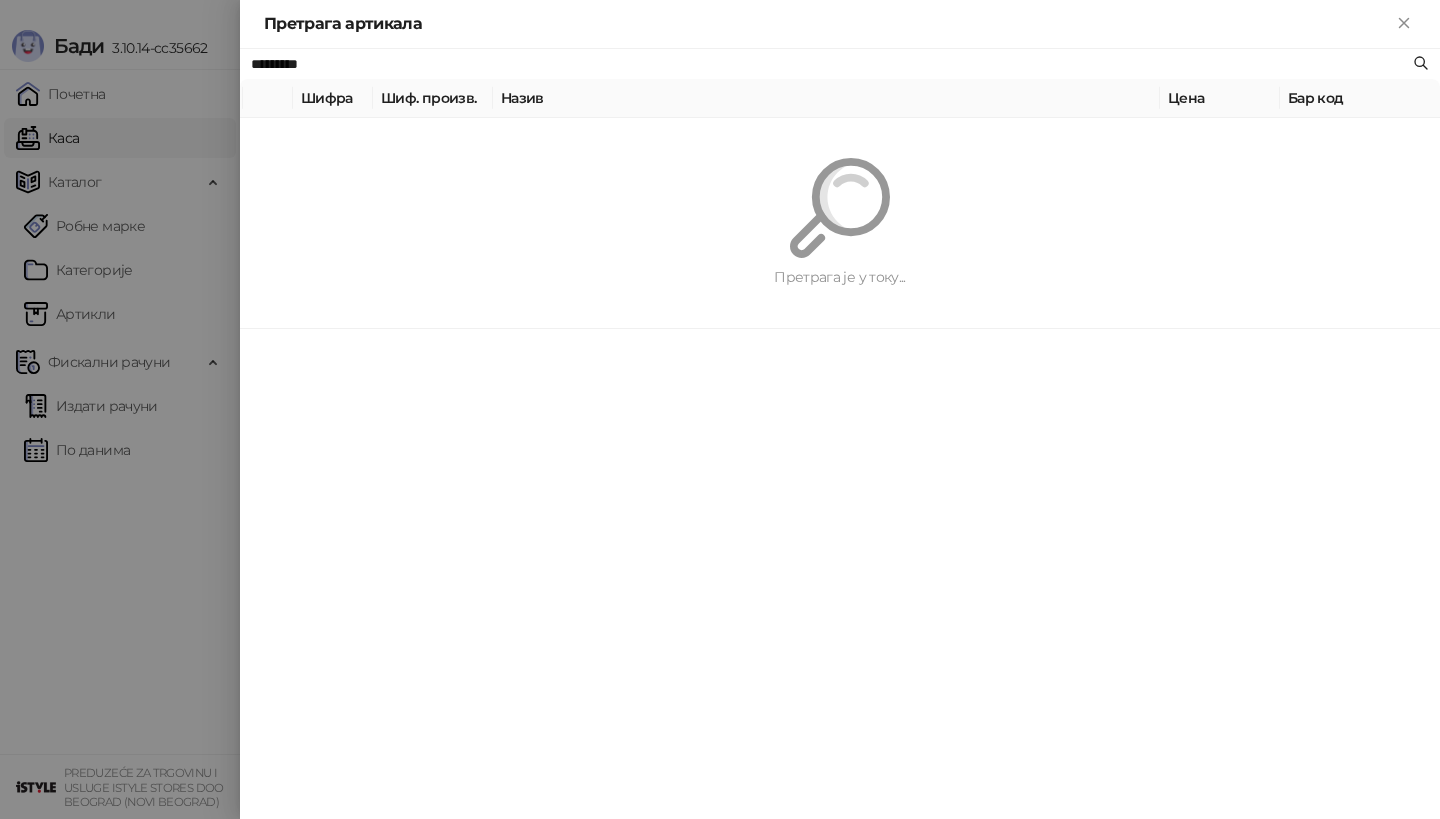 paste 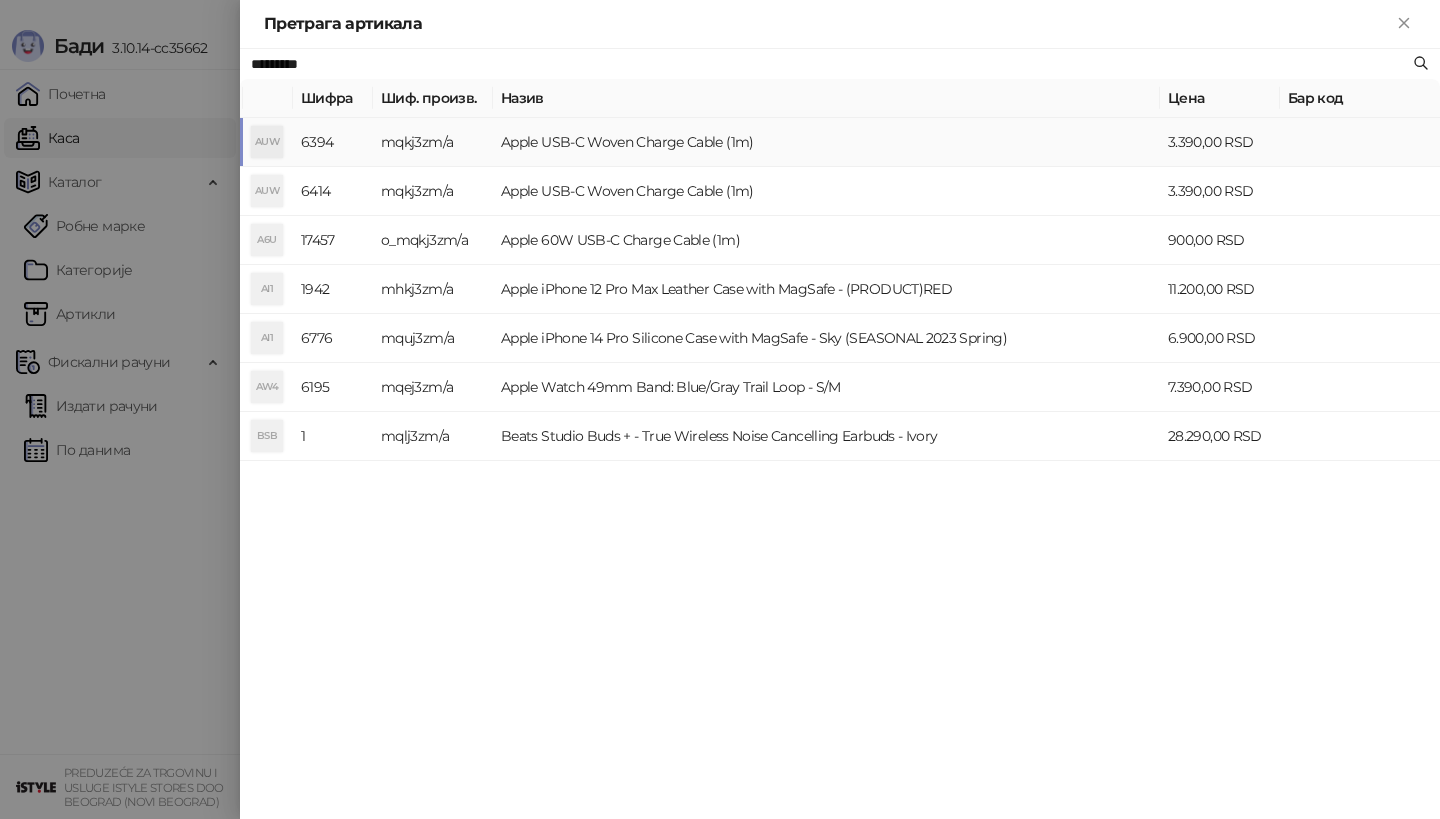 type on "*********" 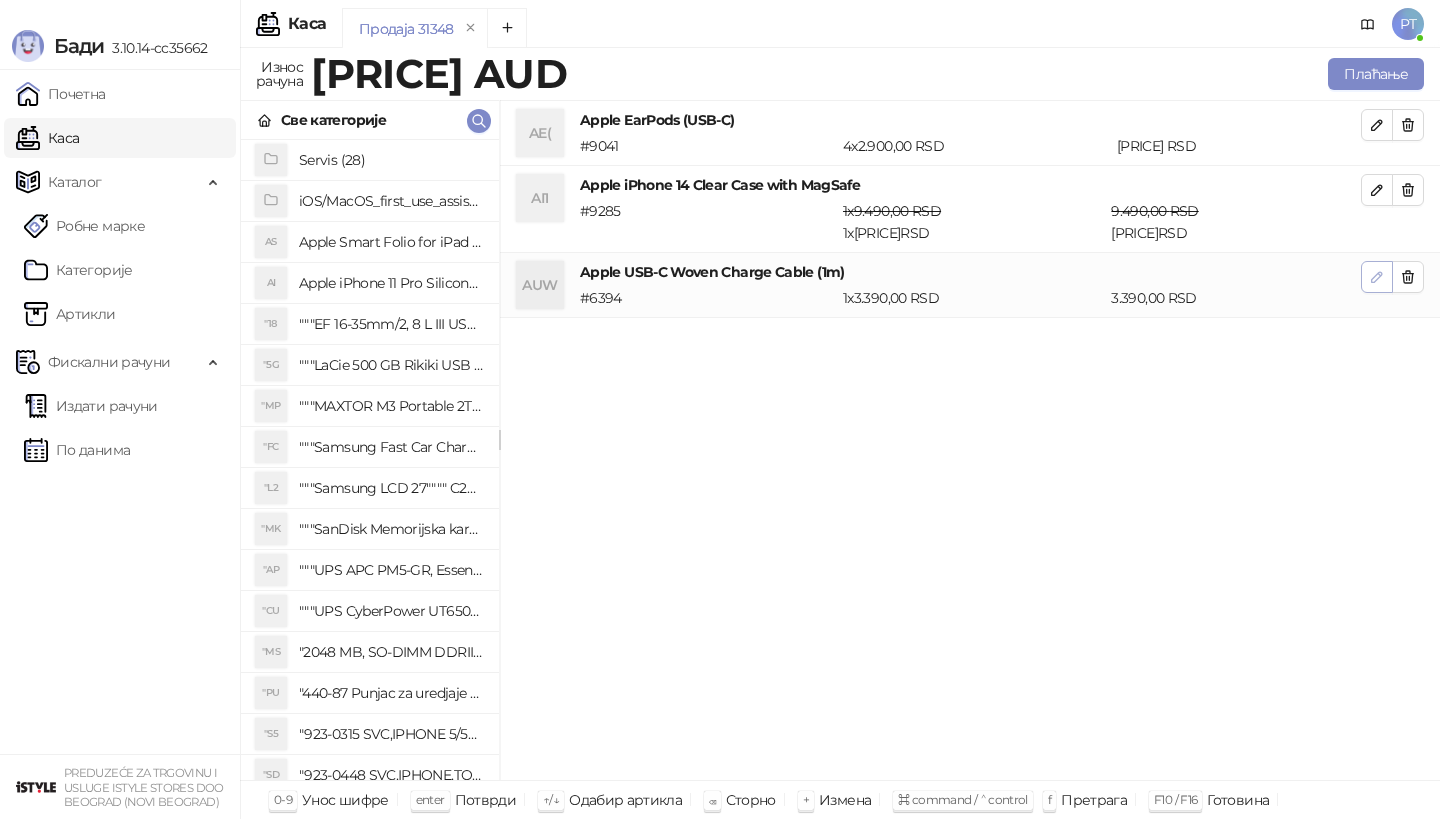 click at bounding box center (1377, 277) 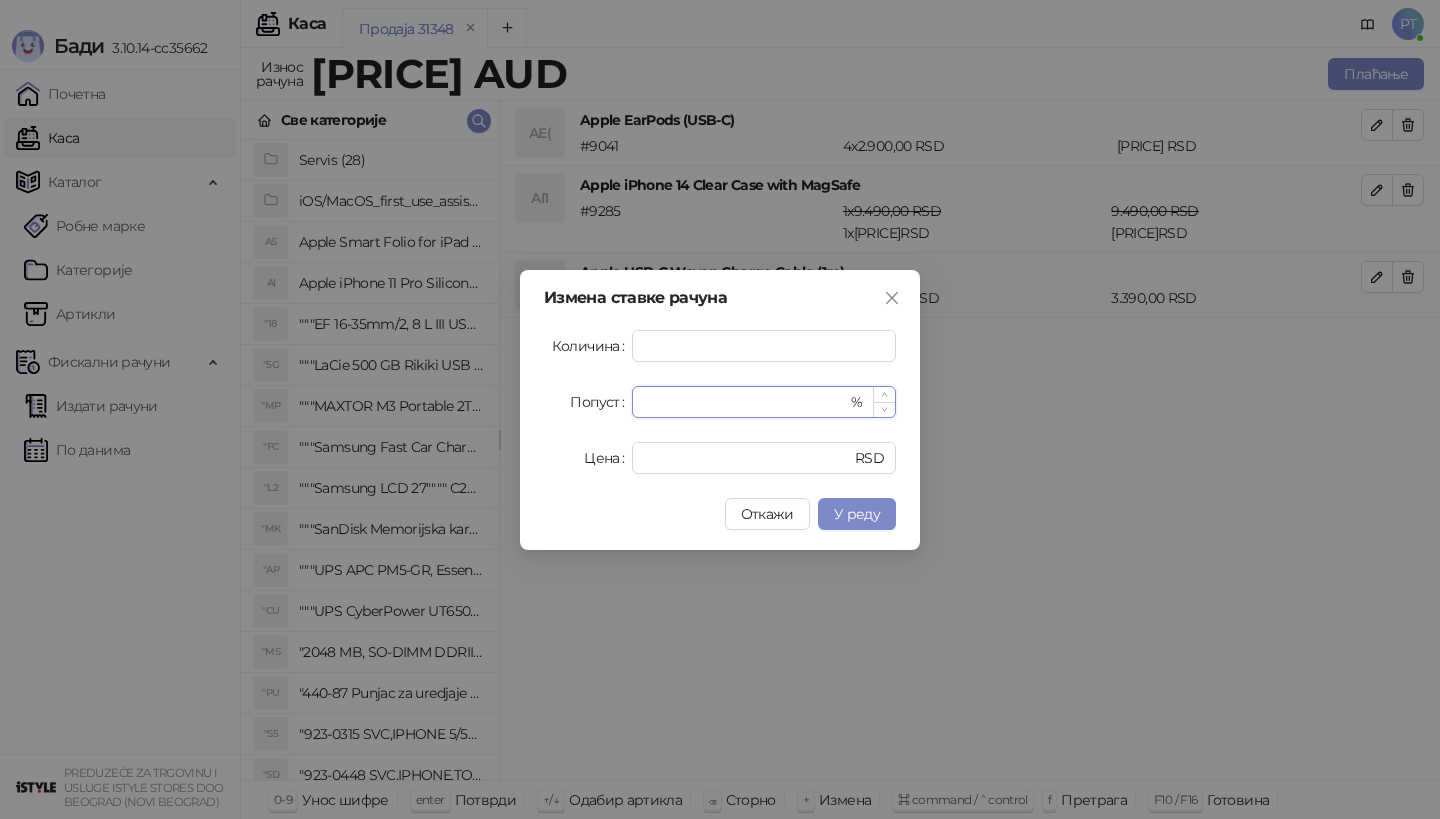 click on "*" at bounding box center (745, 402) 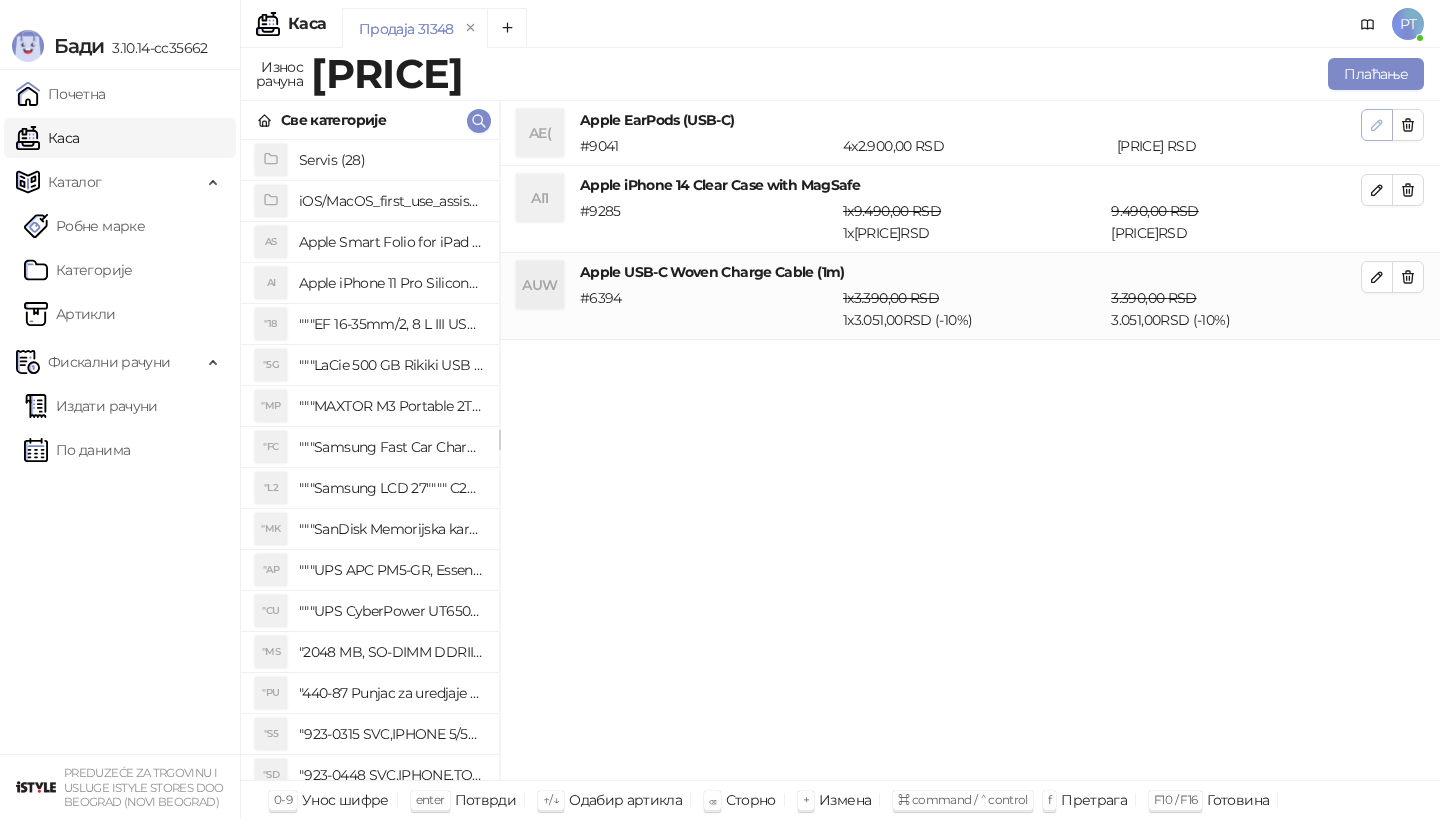click at bounding box center [1377, 125] 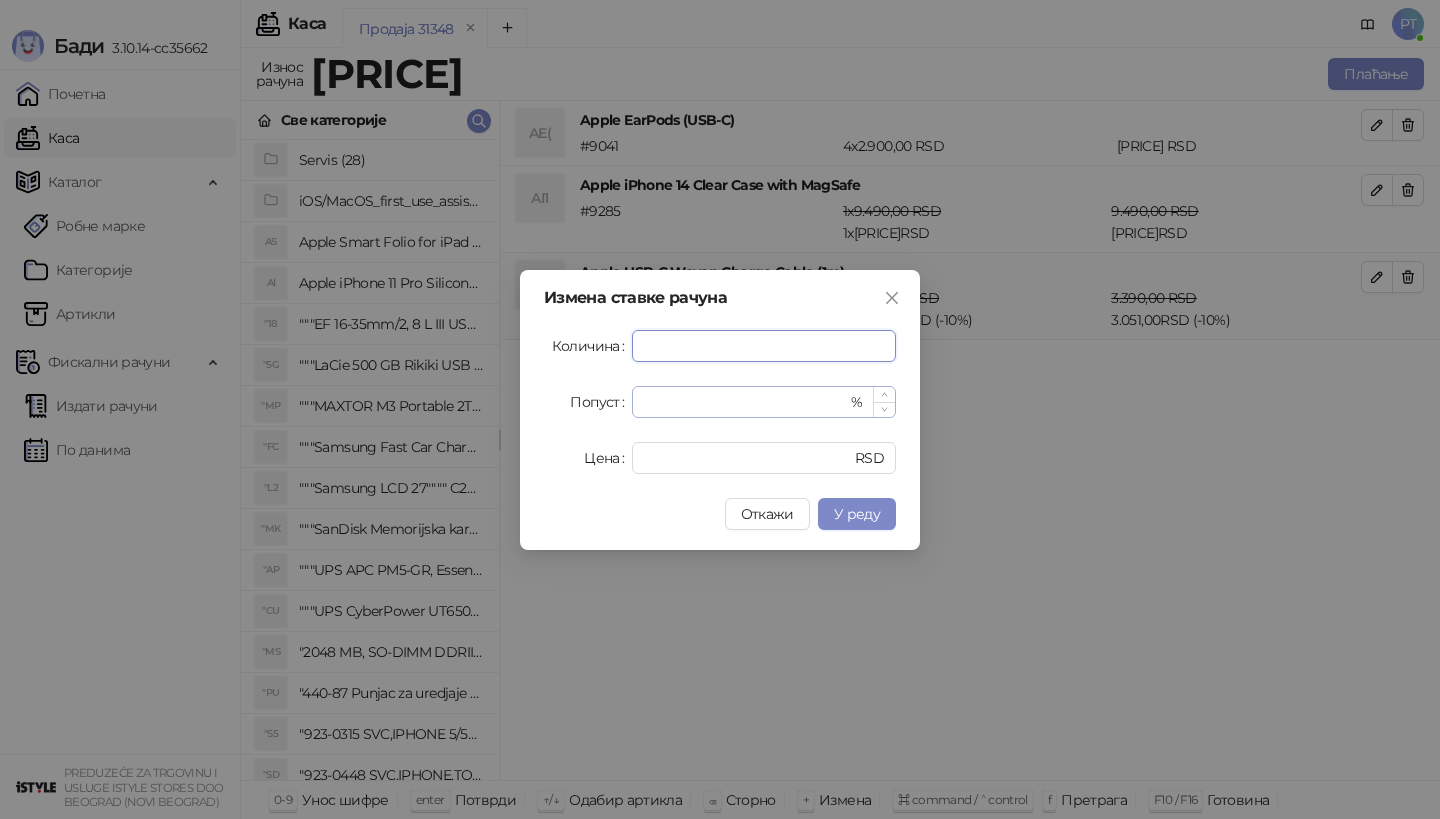 type on "*" 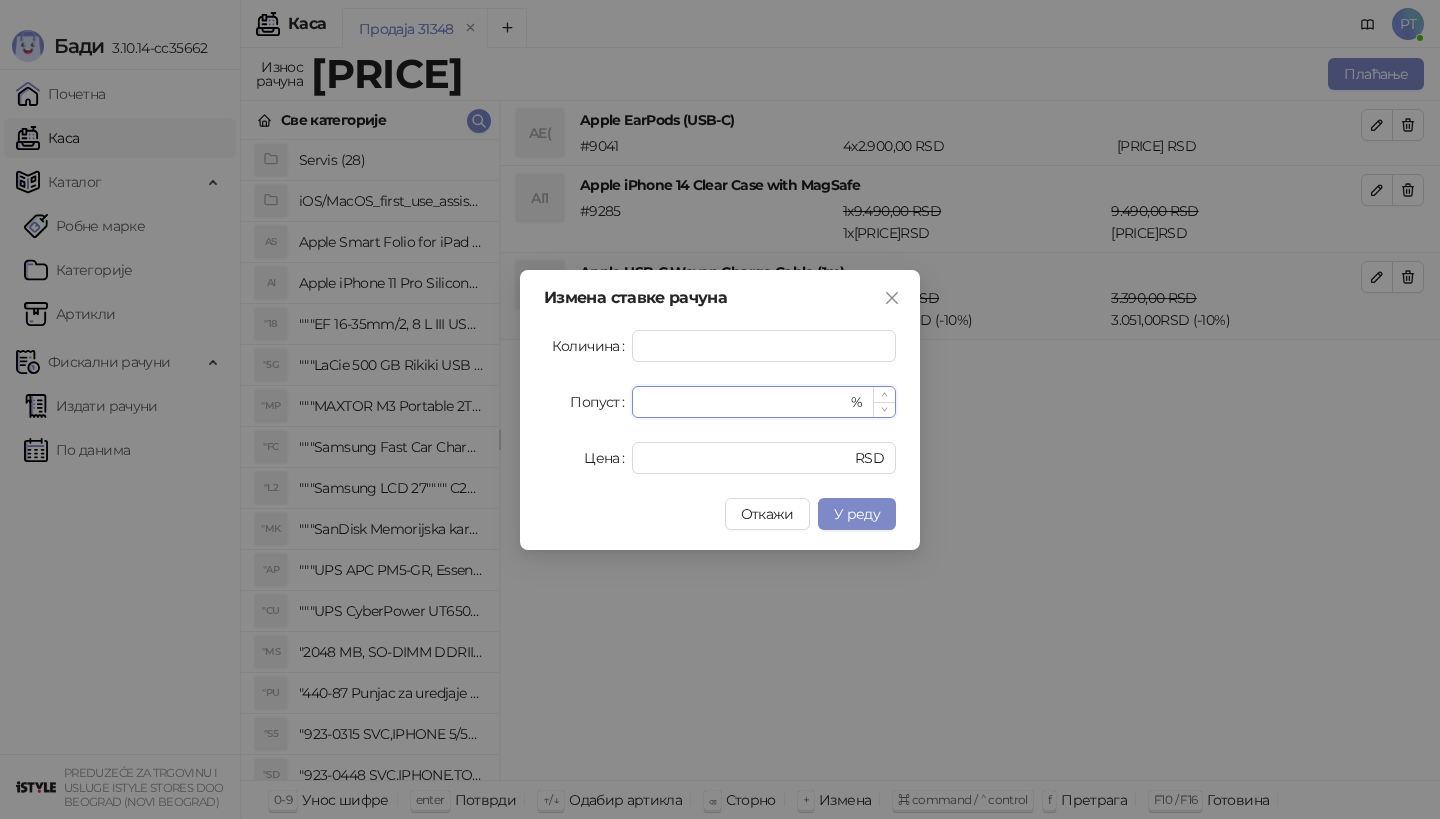 click on "*" at bounding box center [745, 402] 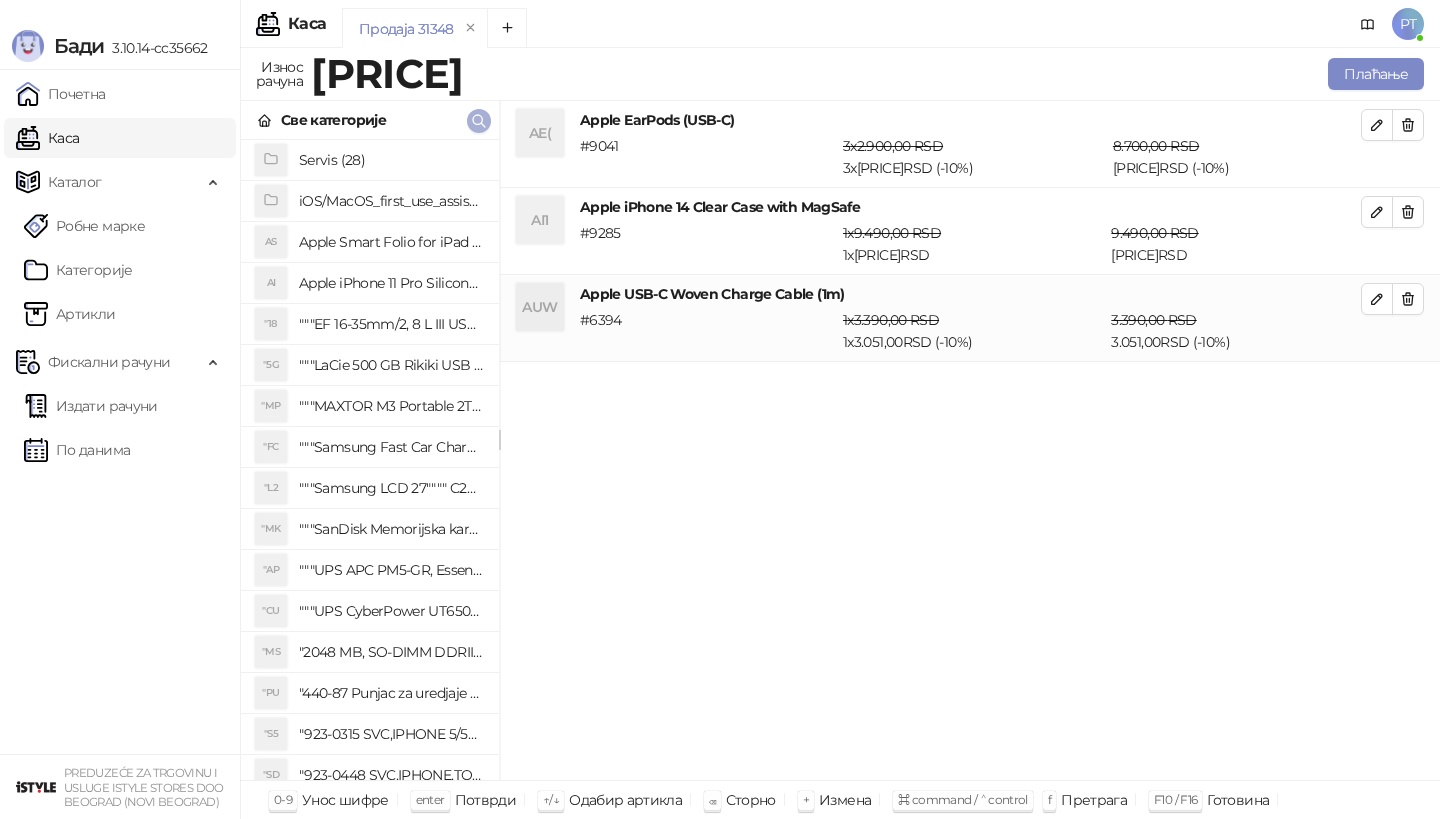click 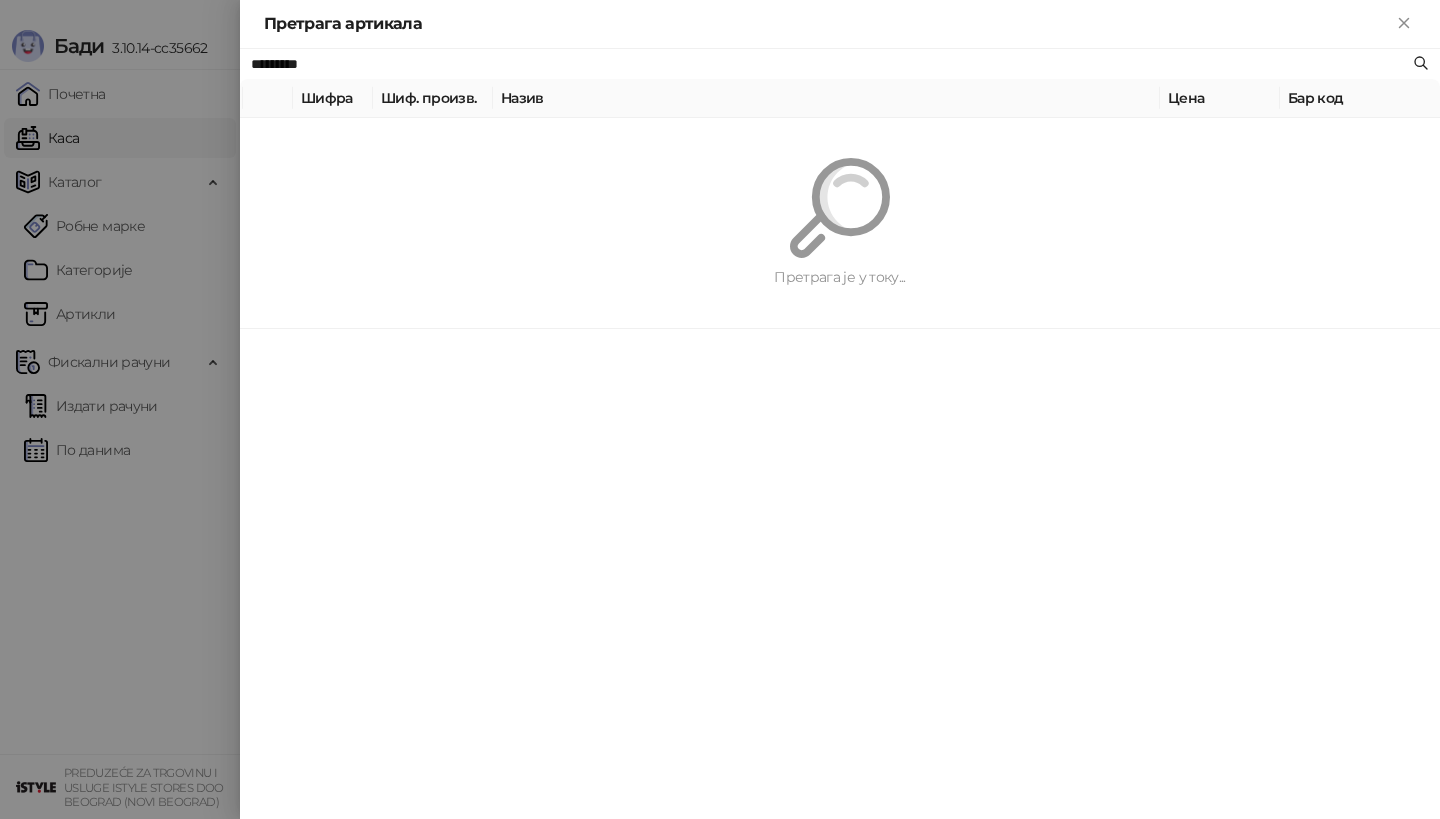 paste on "**********" 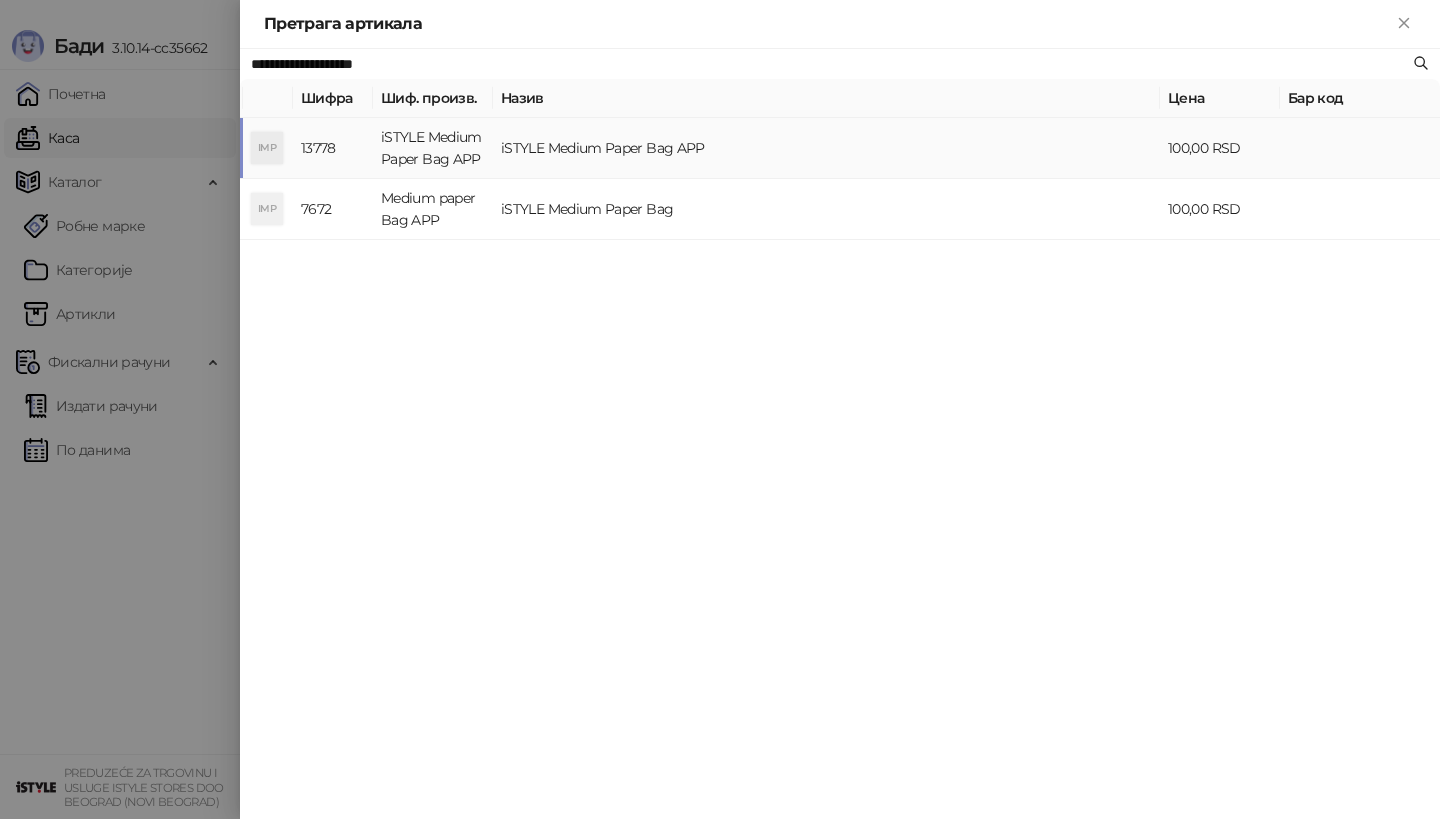 type on "**********" 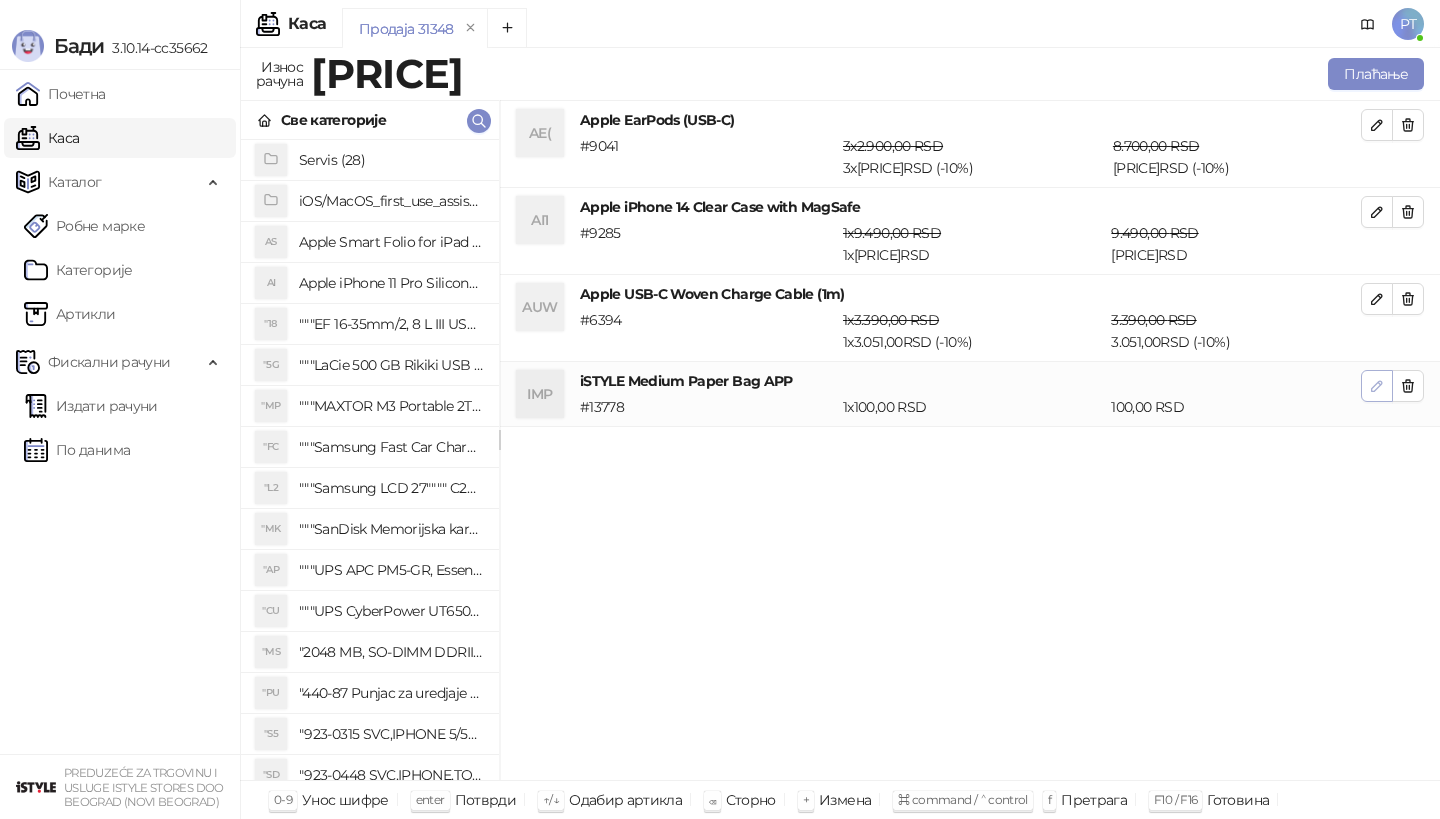 click 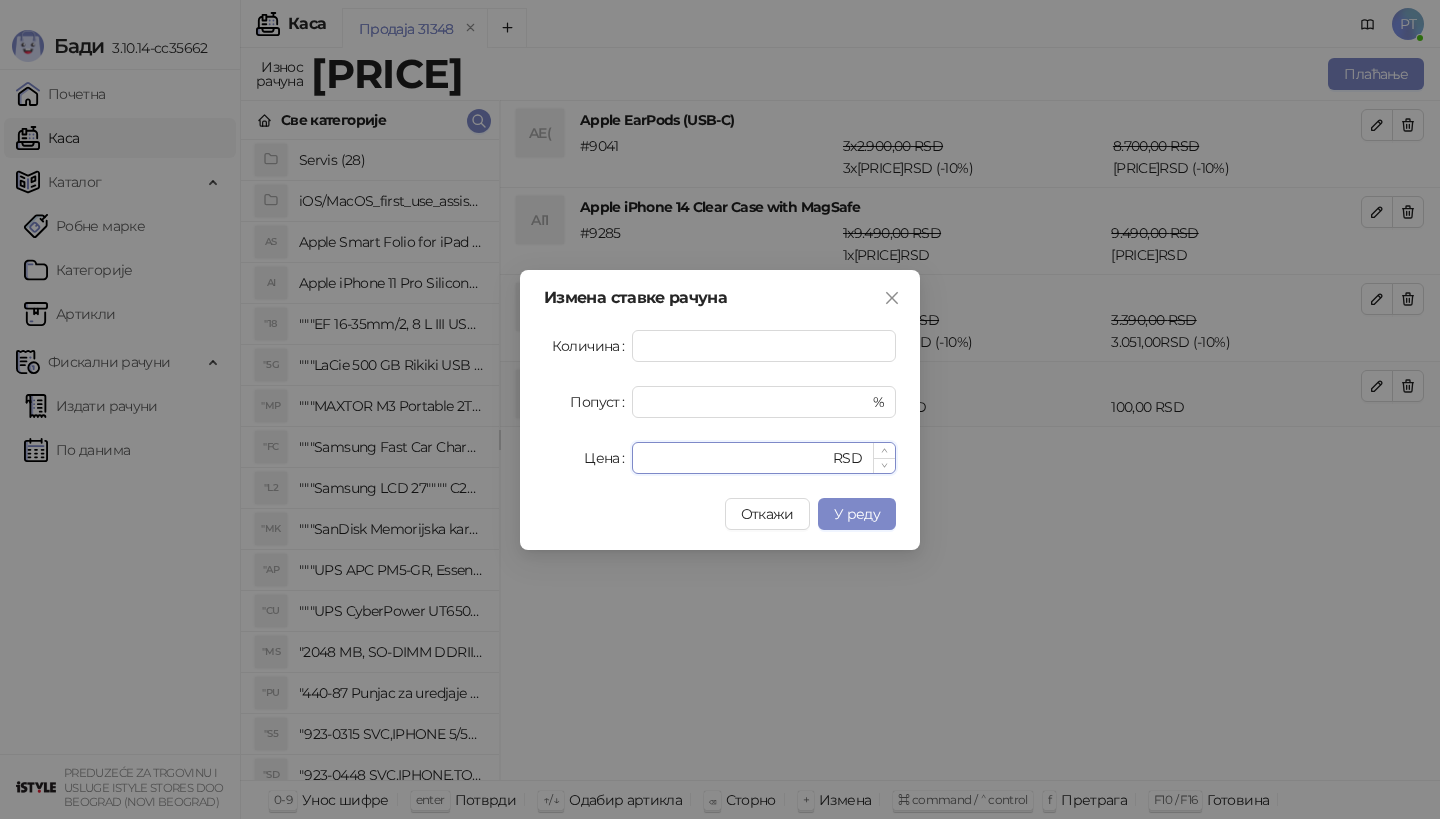 click on "***" at bounding box center [736, 458] 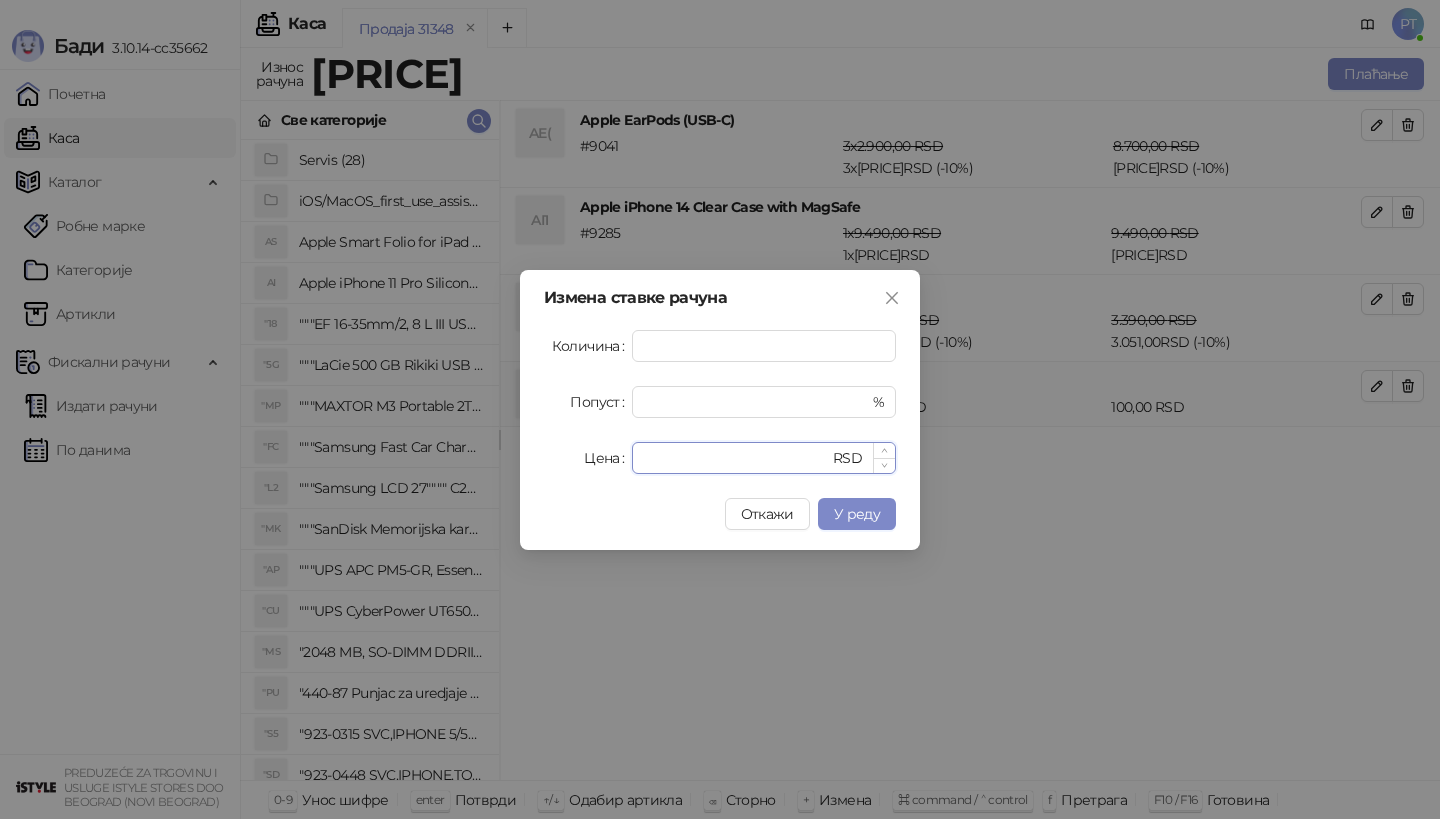 type on "**" 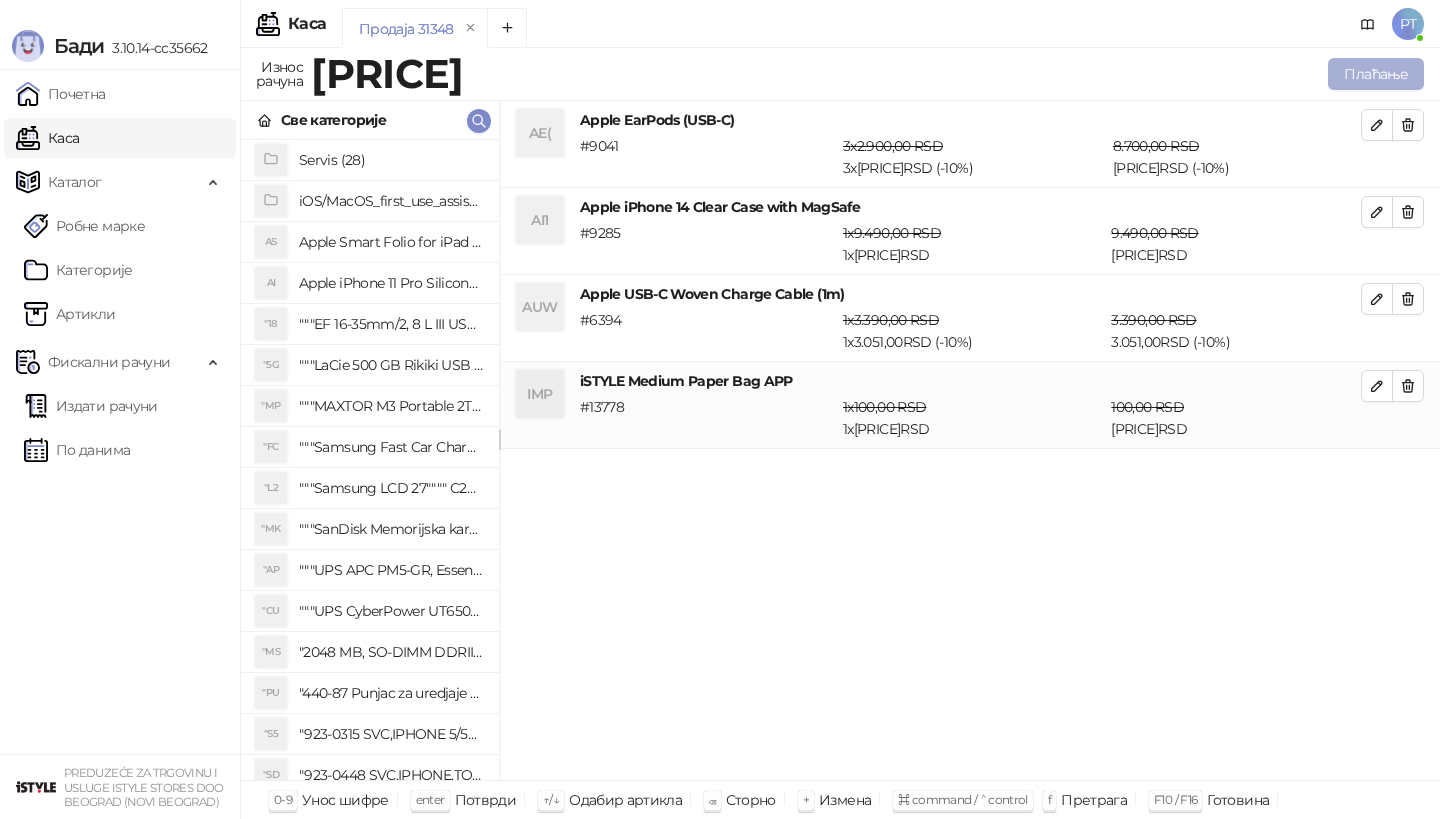 click on "Плаћање" at bounding box center (1376, 74) 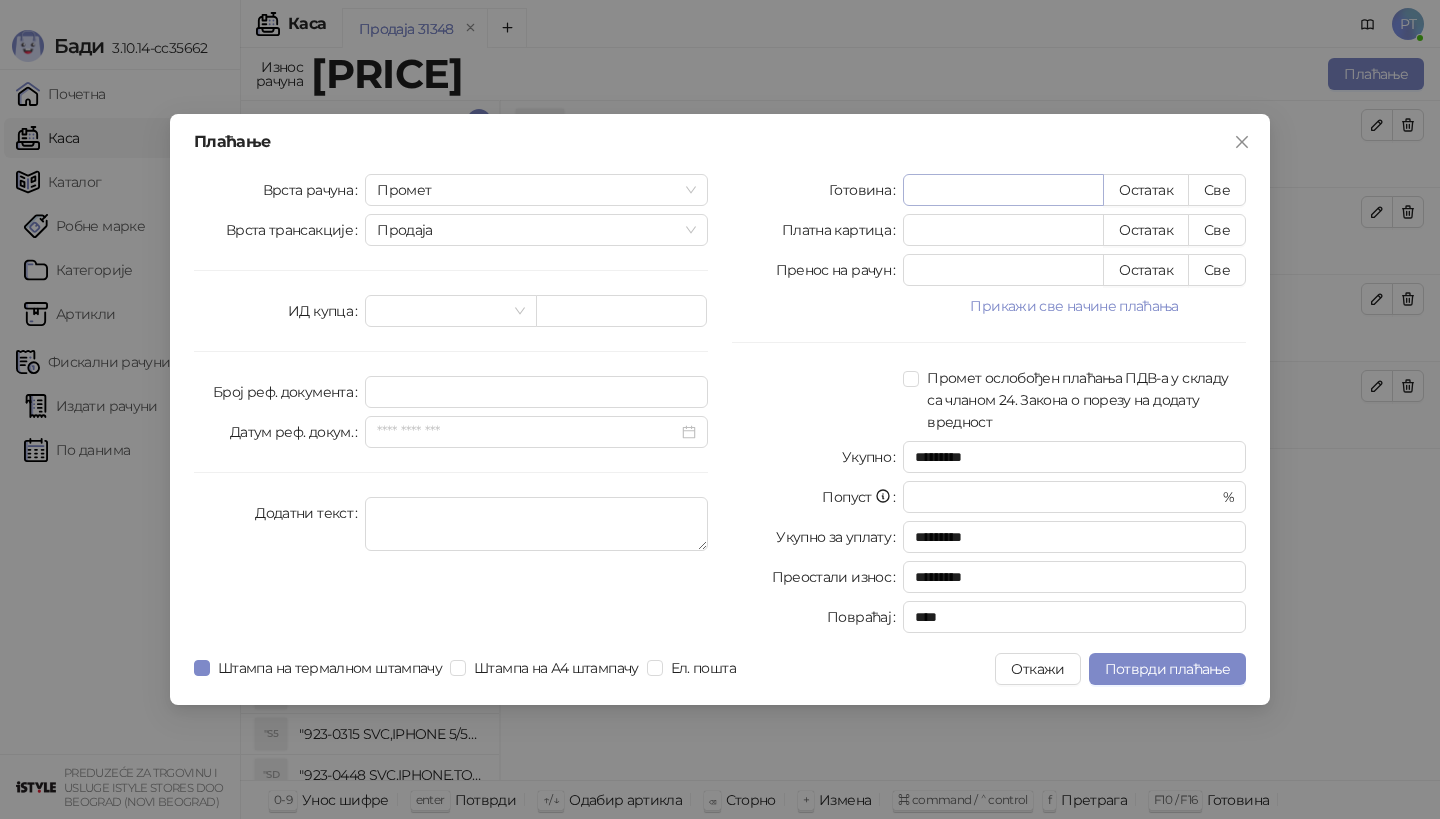 type on "*" 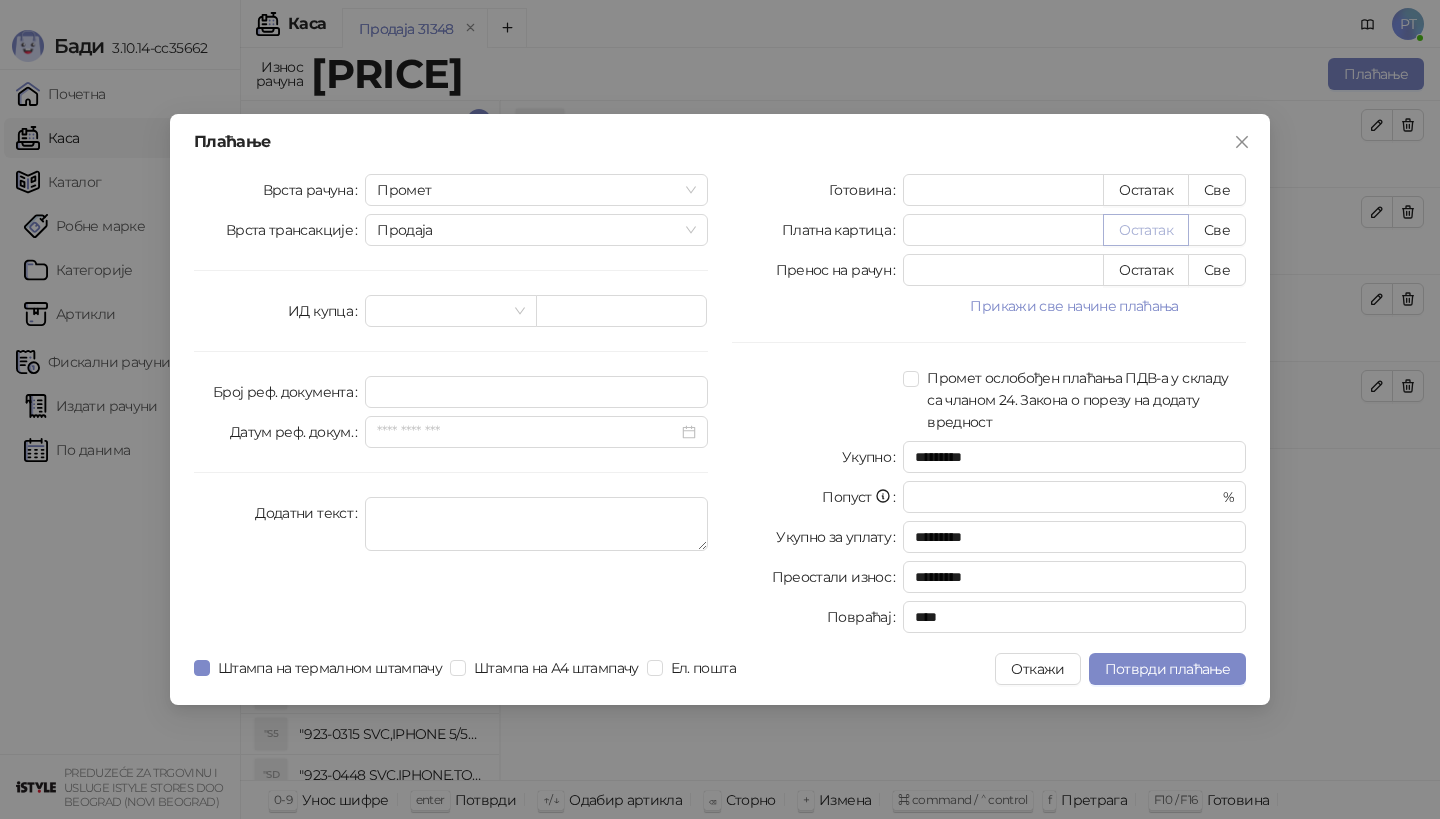 type on "***" 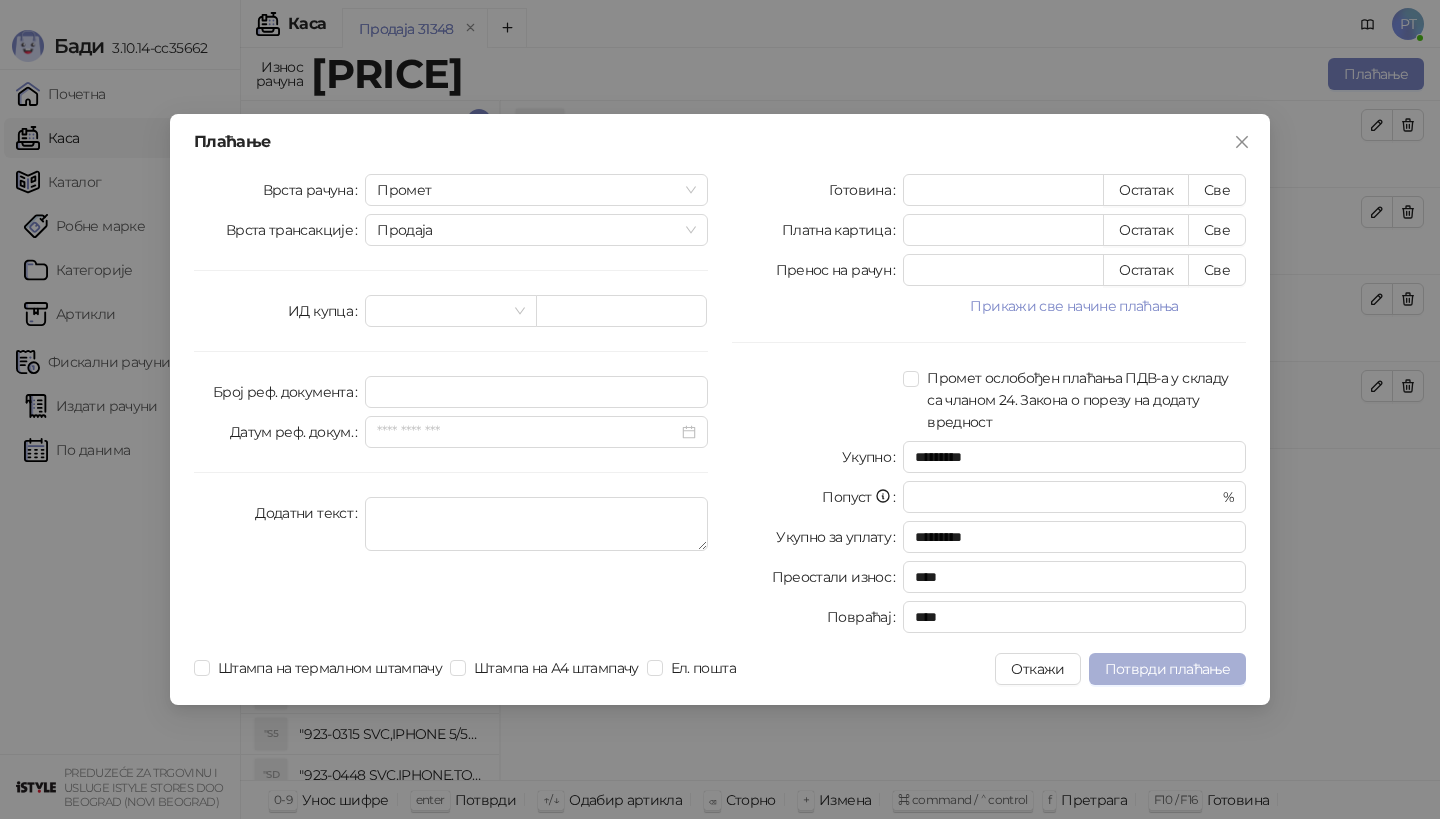 click on "Потврди плаћање" at bounding box center (1167, 669) 